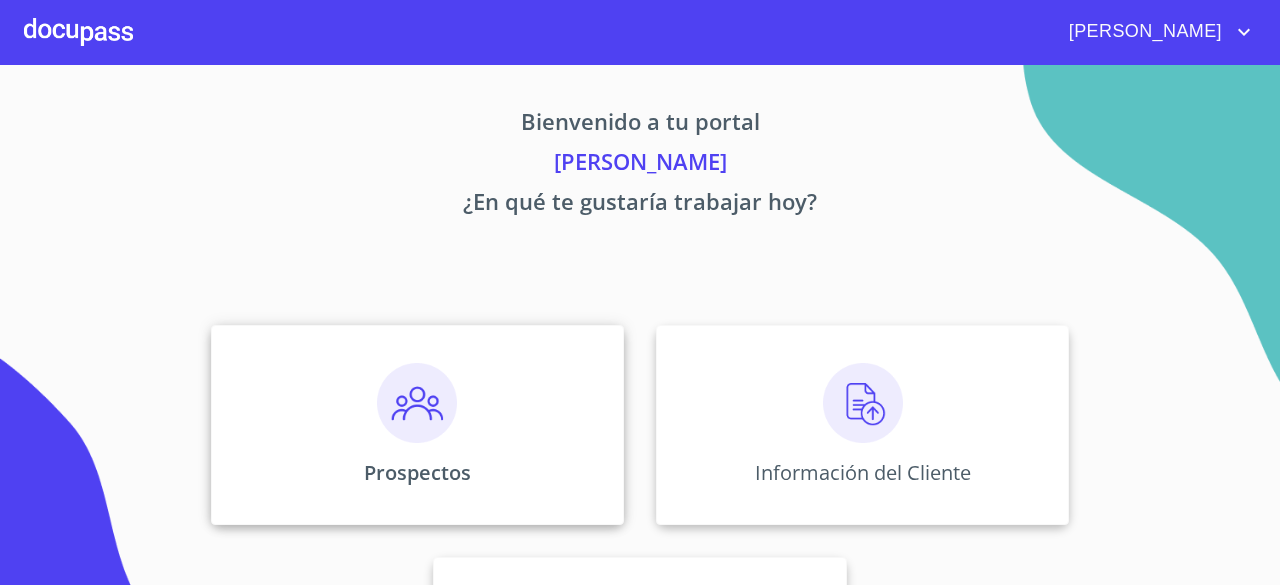scroll, scrollTop: 0, scrollLeft: 0, axis: both 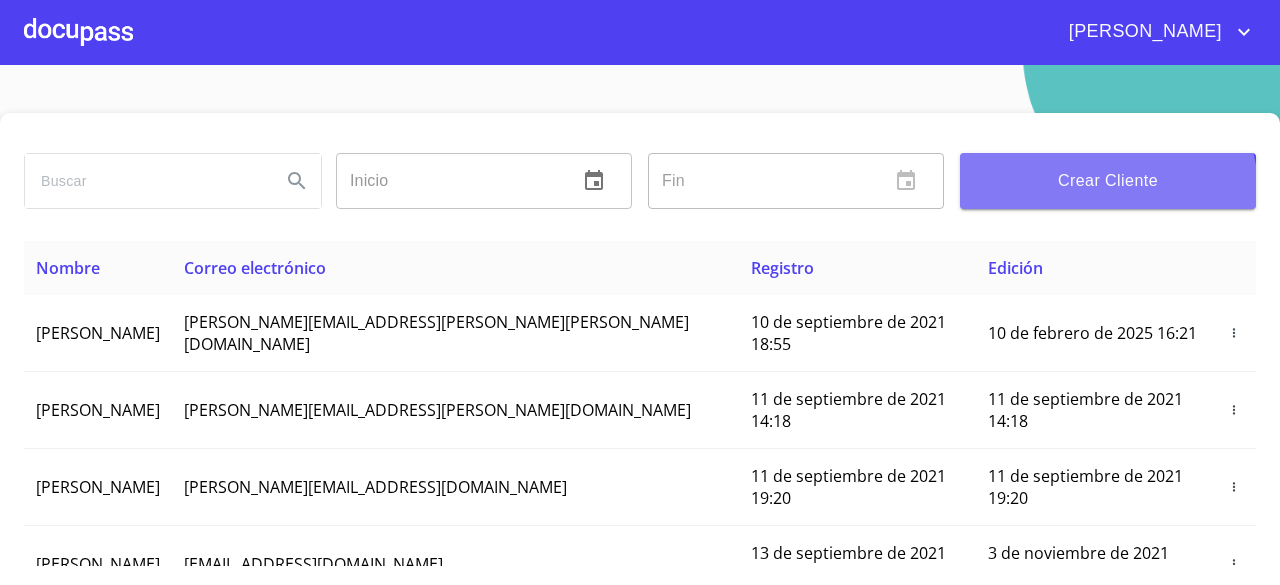click on "Crear Cliente" at bounding box center (1108, 181) 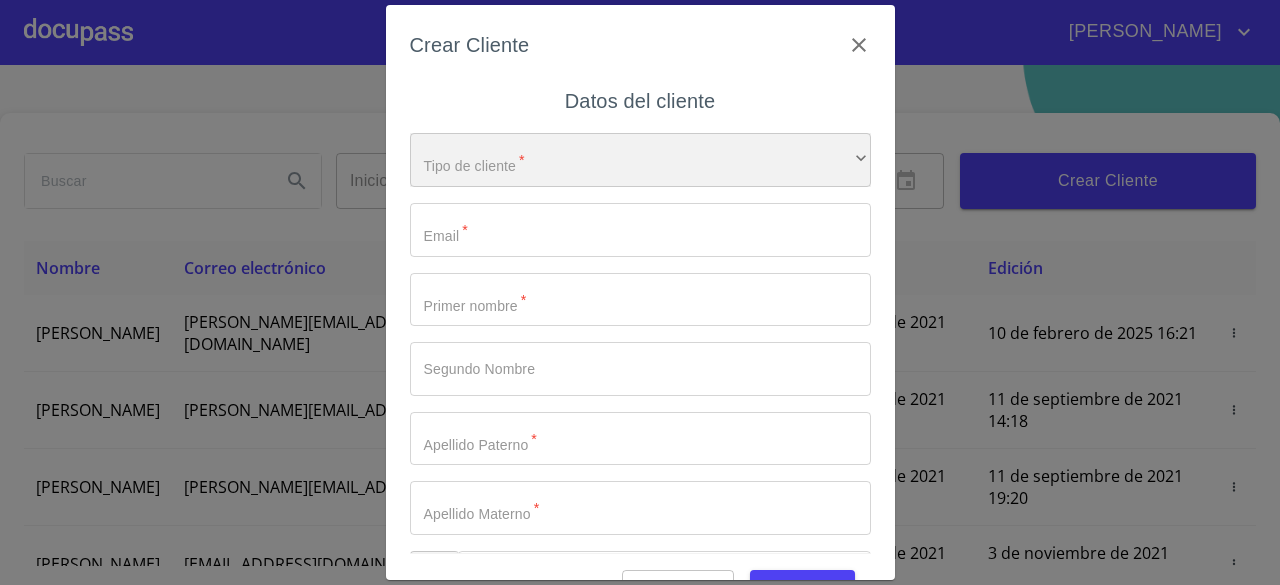 click on "​" at bounding box center [640, 160] 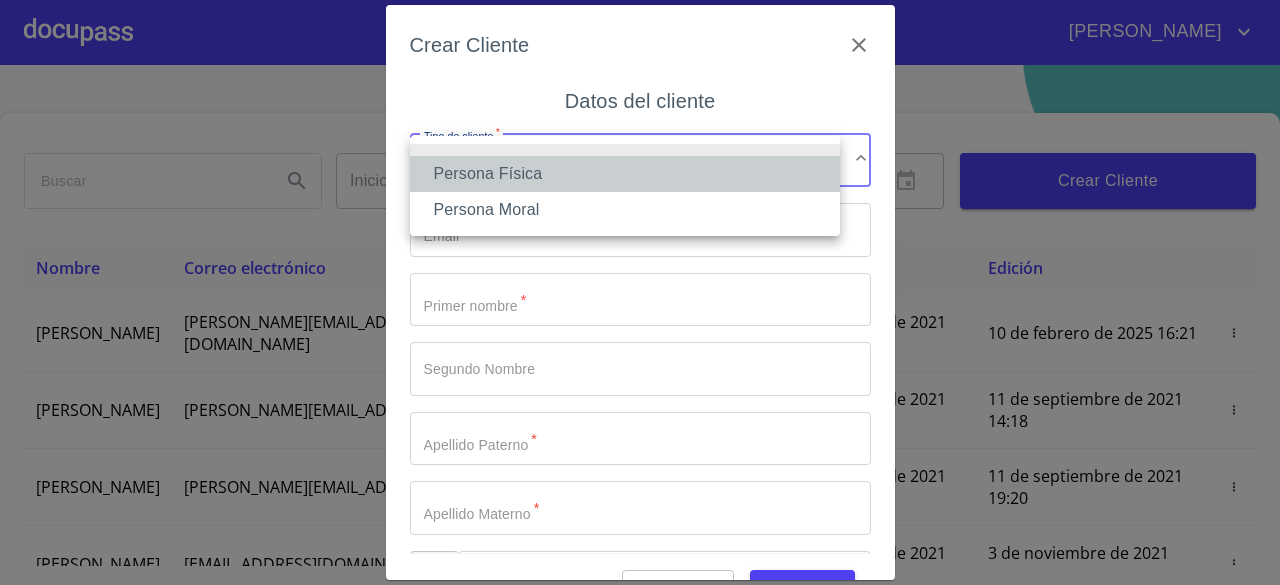 click on "Persona Física" at bounding box center [625, 174] 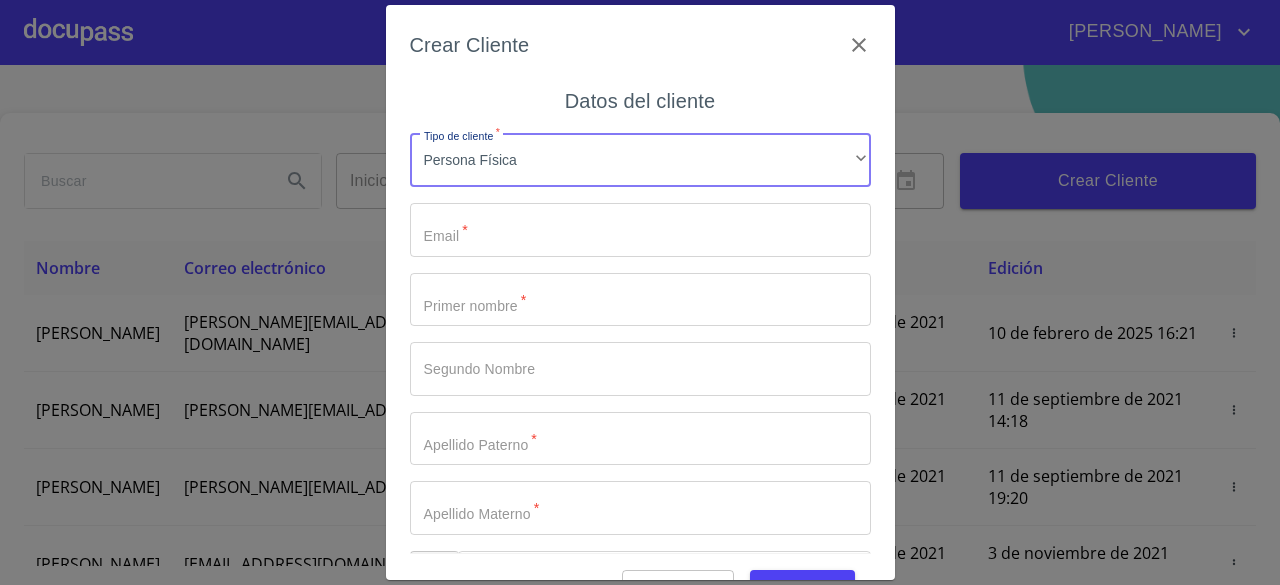 click on "Tipo de cliente   *" at bounding box center (640, 230) 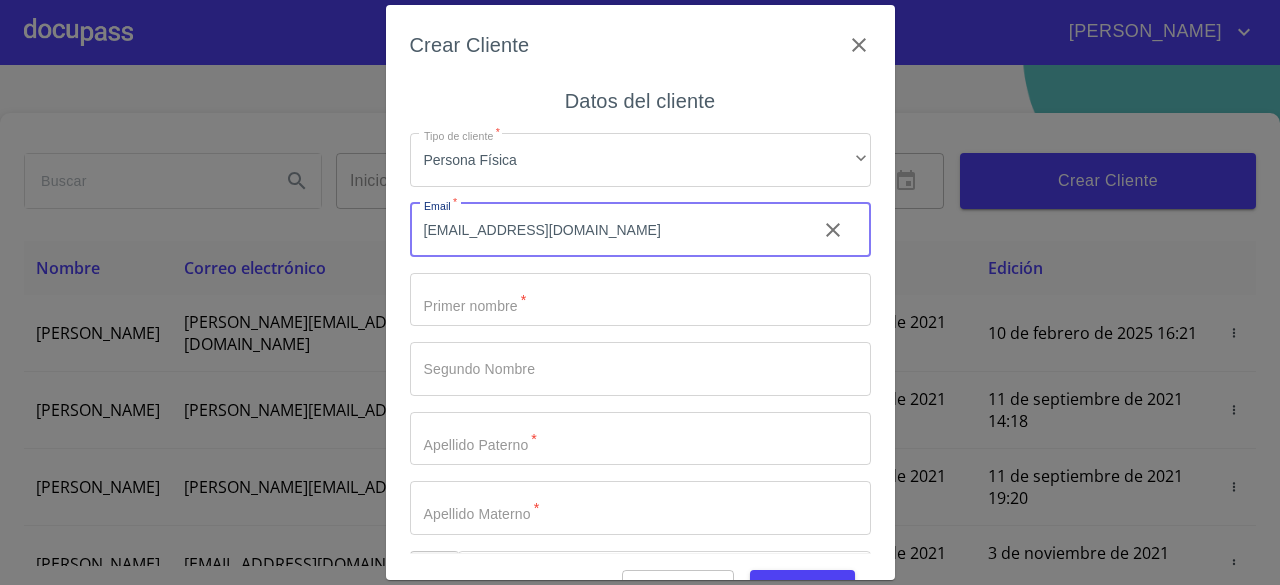 type on "[EMAIL_ADDRESS][DOMAIN_NAME]" 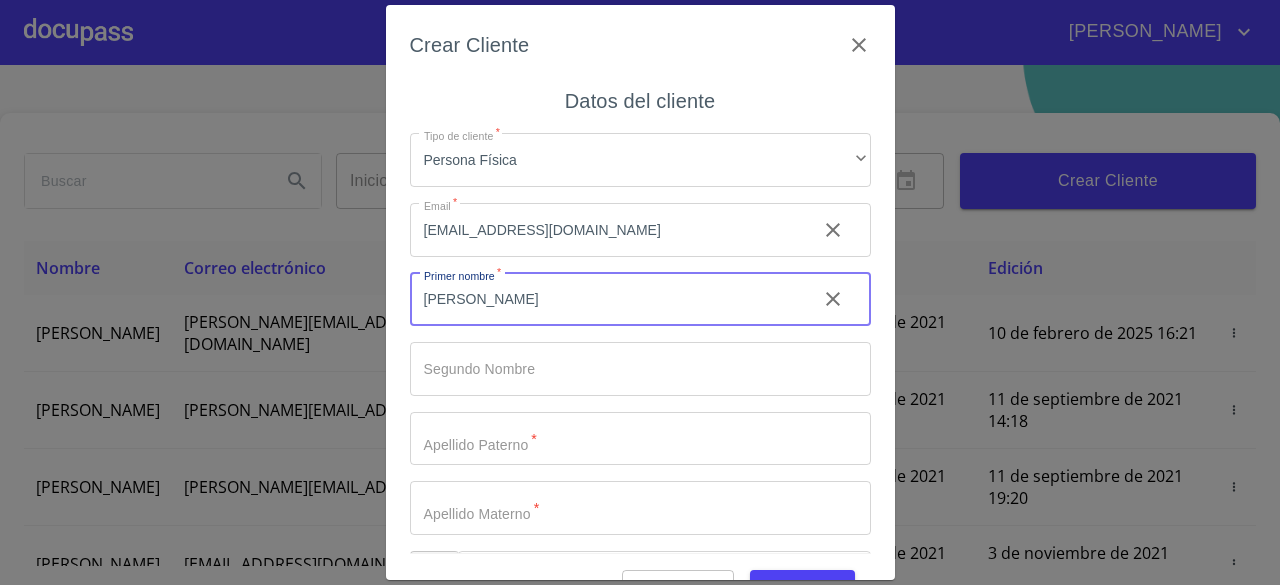 type on "[PERSON_NAME]" 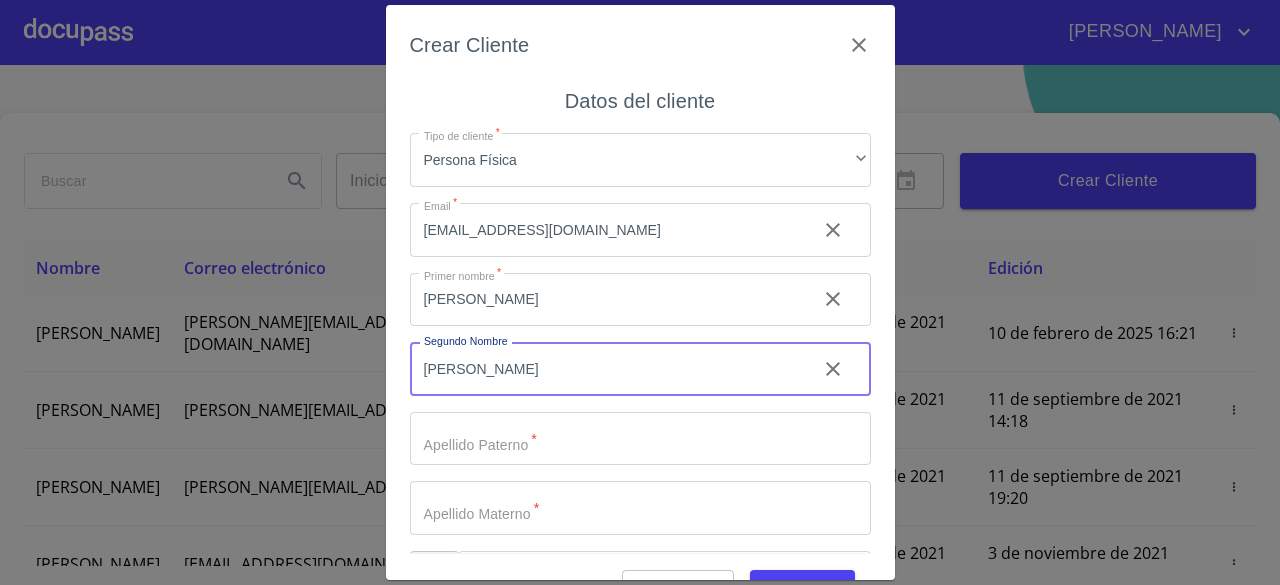 type on "[PERSON_NAME]" 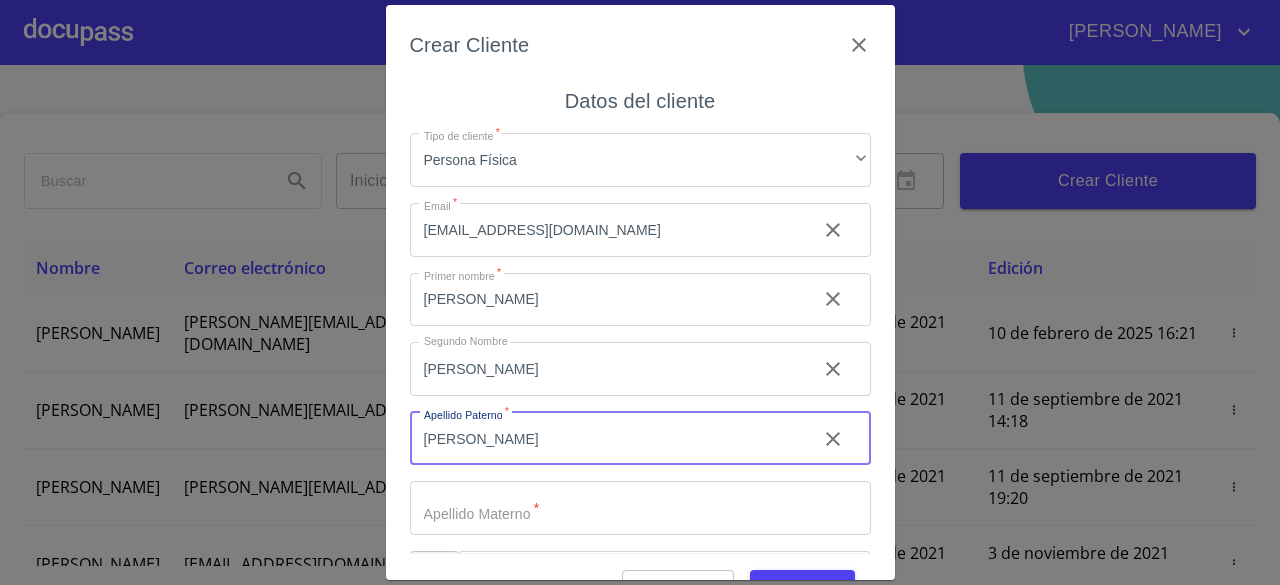 type on "[PERSON_NAME]" 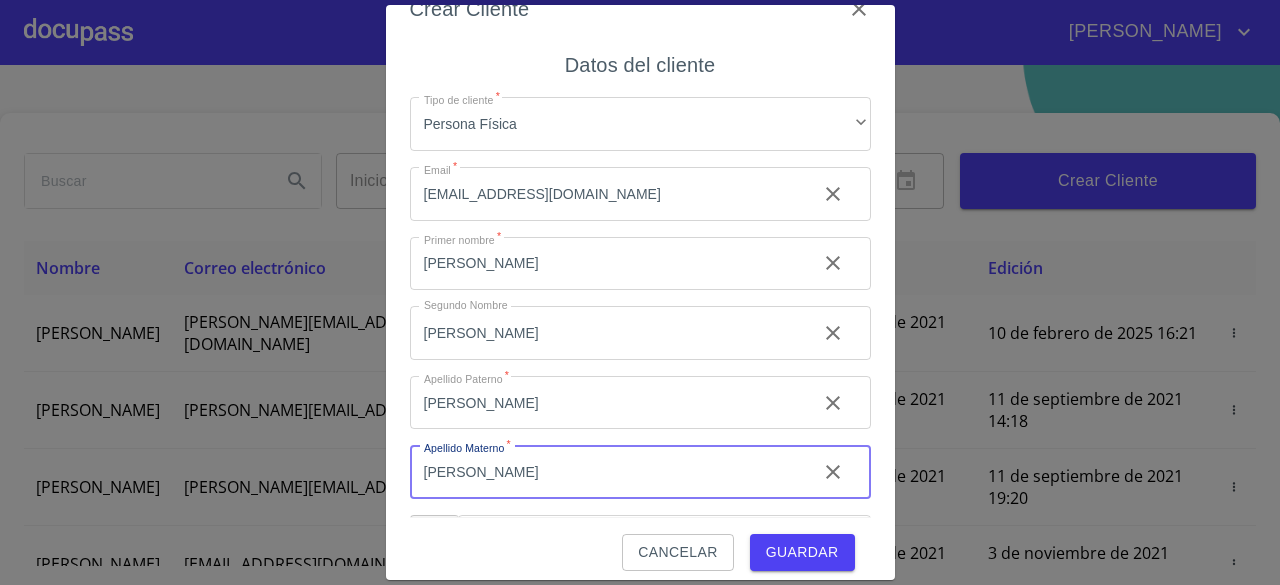 scroll, scrollTop: 50, scrollLeft: 0, axis: vertical 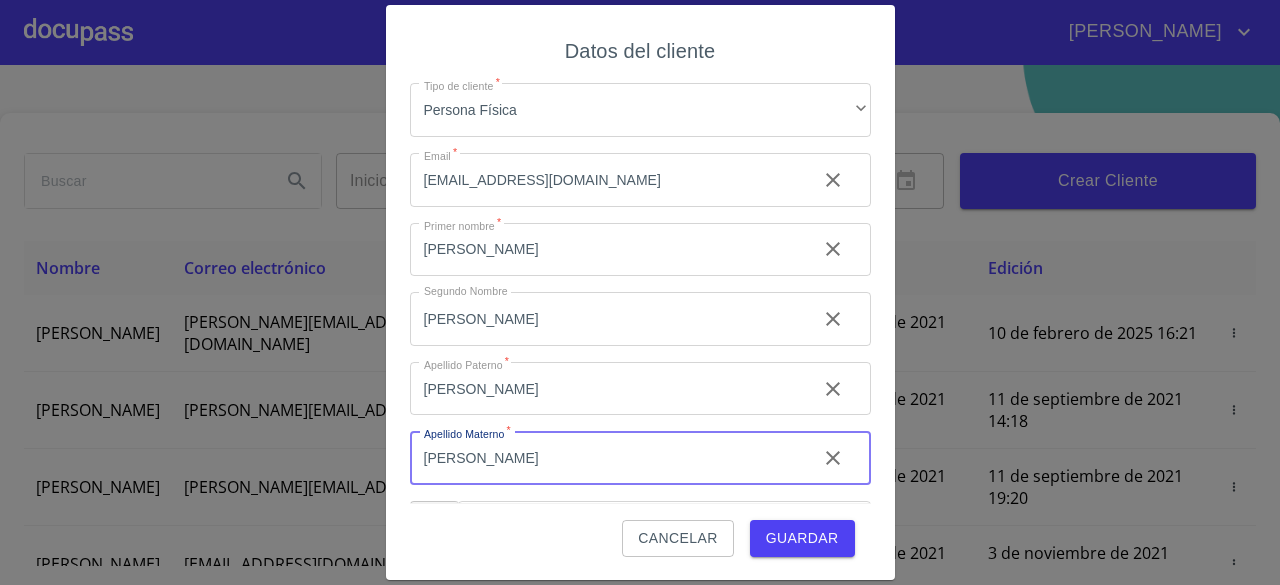type on "[PERSON_NAME]" 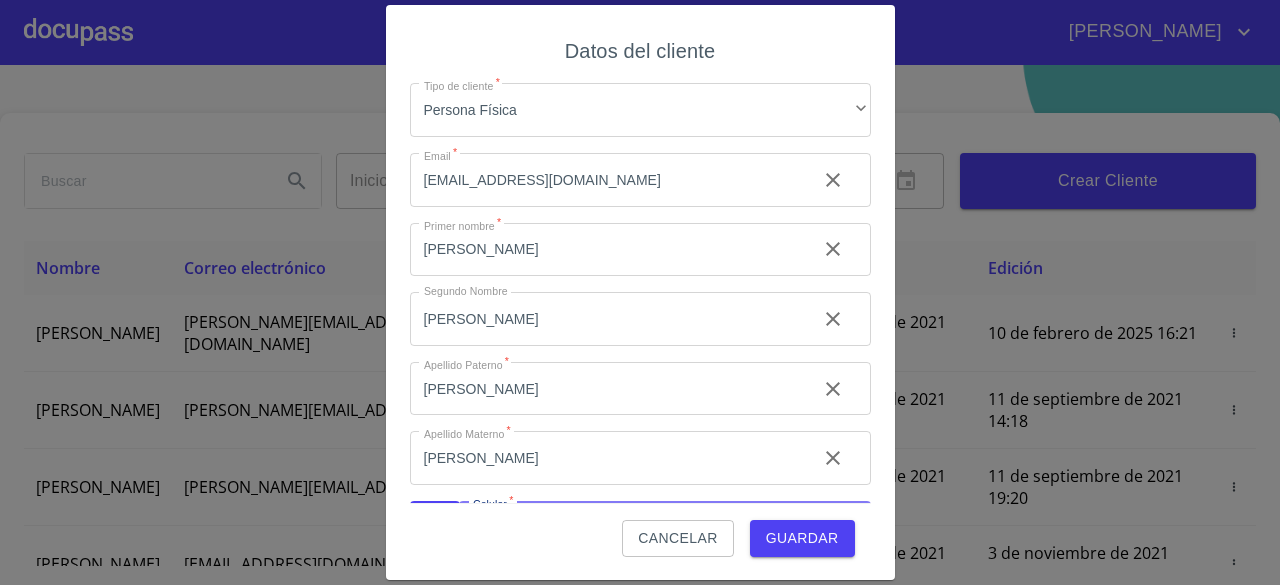 scroll, scrollTop: 51, scrollLeft: 0, axis: vertical 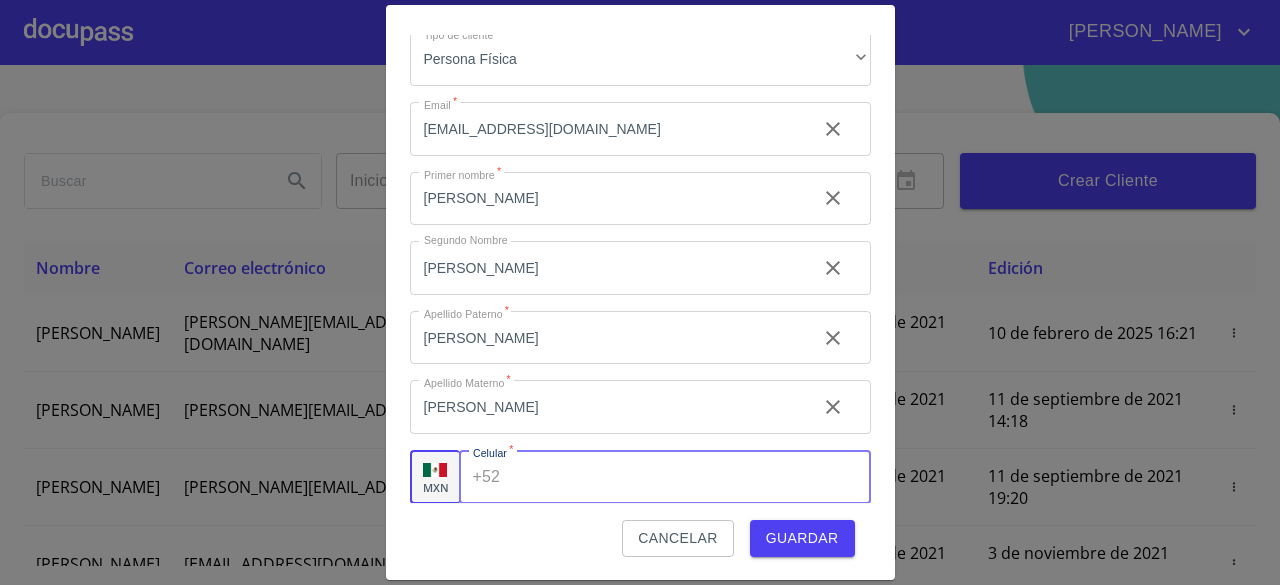 click on "Tipo de cliente   *" at bounding box center [689, 477] 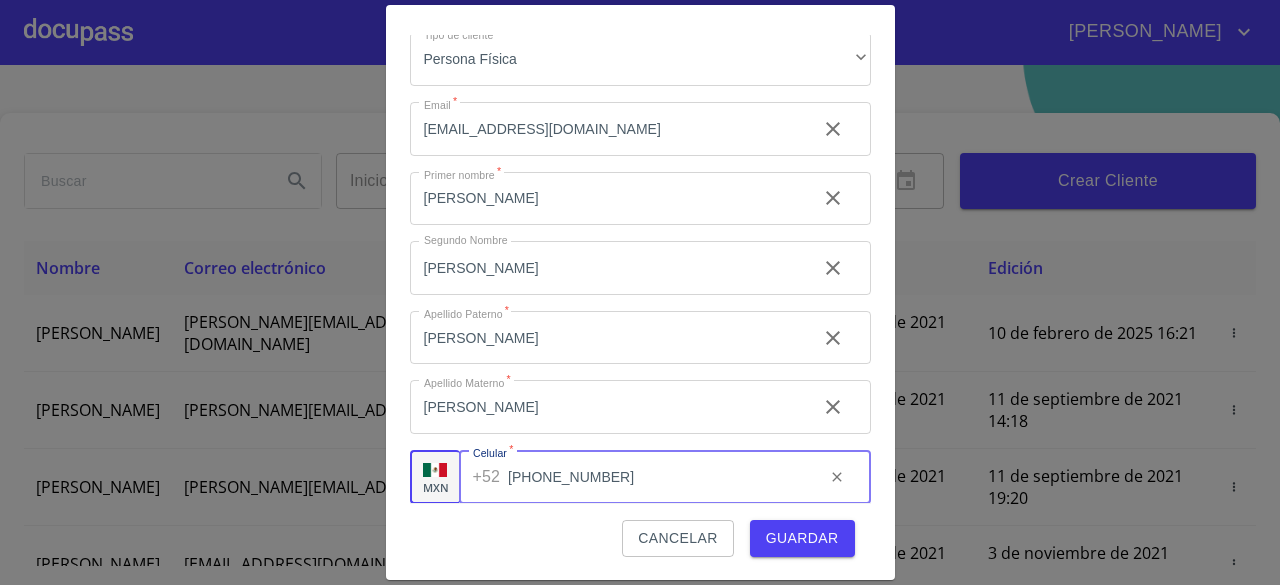 type on "[PHONE_NUMBER]" 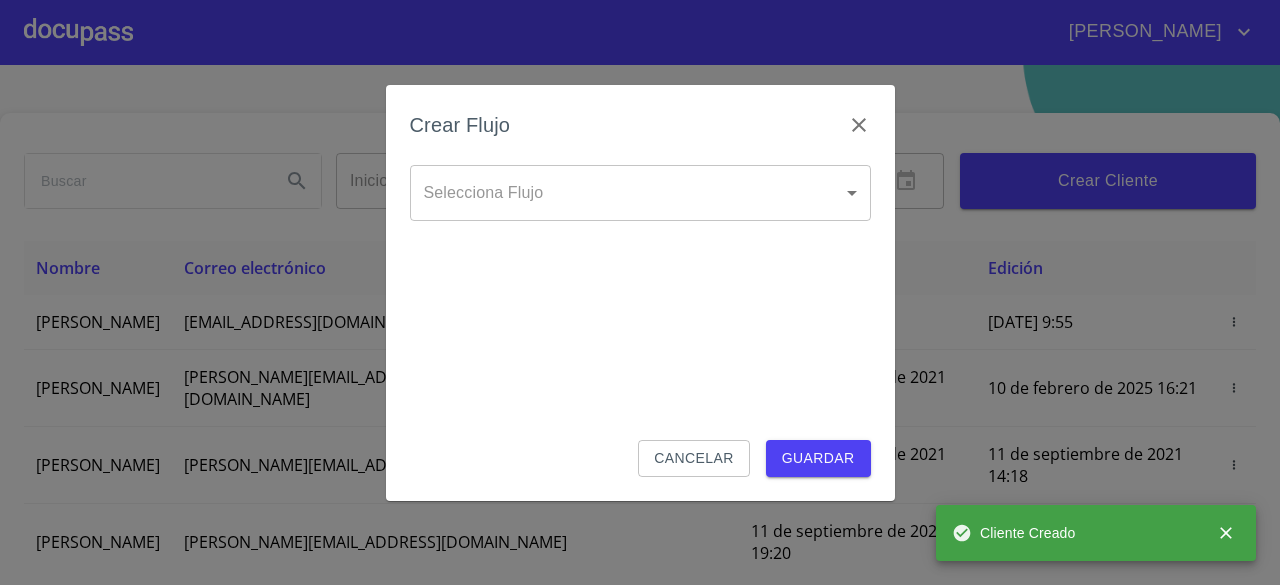 click on "[PERSON_NAME] ​ Fin ​ Crear Cliente Nombre   Correo electrónico   Registro   Edición     [PERSON_NAME] [EMAIL_ADDRESS][DOMAIN_NAME] [DATE] 9:55 [DATE] 9:55 [PERSON_NAME] GROVER [EMAIL_ADDRESS][PERSON_NAME][PERSON_NAME][DOMAIN_NAME] [DATE] 18:55 [DATE] 16:21 LUIS FERNANDO CELIS  [EMAIL_ADDRESS][PERSON_NAME][DOMAIN_NAME] [DATE] 14:18 [DATE] 14:18 [PERSON_NAME] [PERSON_NAME][EMAIL_ADDRESS][DOMAIN_NAME] [DATE] 19:20 [DATE] 19:20 [PERSON_NAME] [EMAIL_ADDRESS][DOMAIN_NAME] [DATE] 11:06 [DATE] 18:59 [PERSON_NAME] [EMAIL_ADDRESS][DOMAIN_NAME] [DATE] 12:26 [DATE] 12:26 [PERSON_NAME] [EMAIL_ADDRESS][DOMAIN_NAME] [DATE] 16:35 [DATE] 16:35 [PERSON_NAME] [EMAIL_ADDRESS][DOMAIN_NAME] [DATE] 18:24 [DATE] 18:24 [PERSON_NAME]  [EMAIL_ADDRESS][DOMAIN_NAME] [DATE] 13:18 1 2 3 4 5 6 7 8 9" at bounding box center [640, 292] 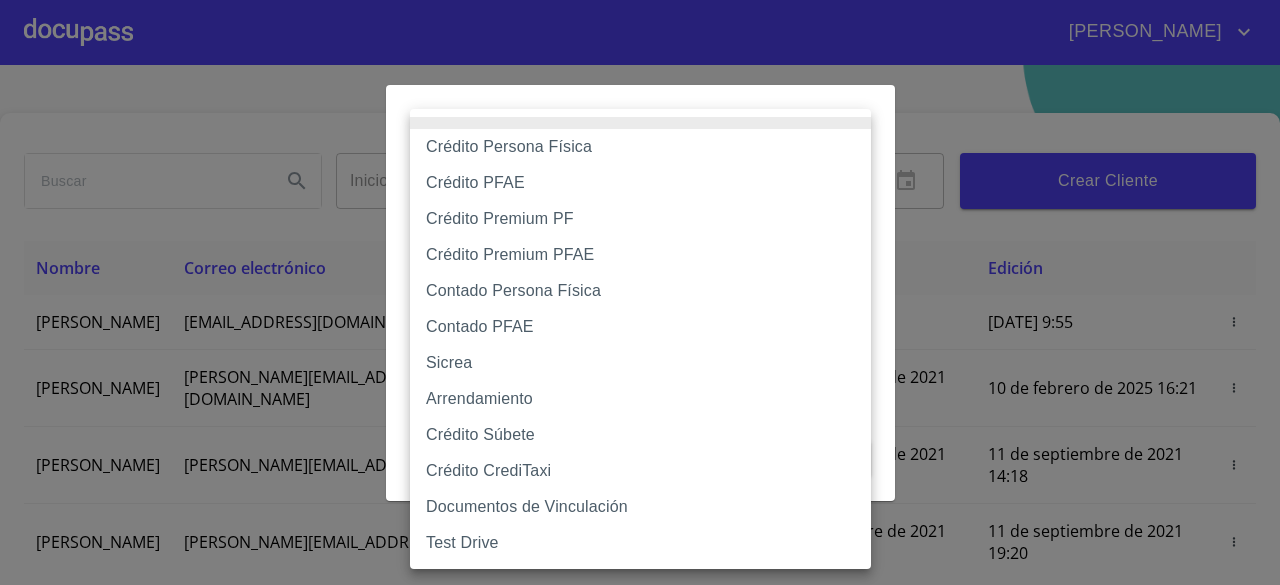 click on "Crédito Persona Física" at bounding box center [640, 147] 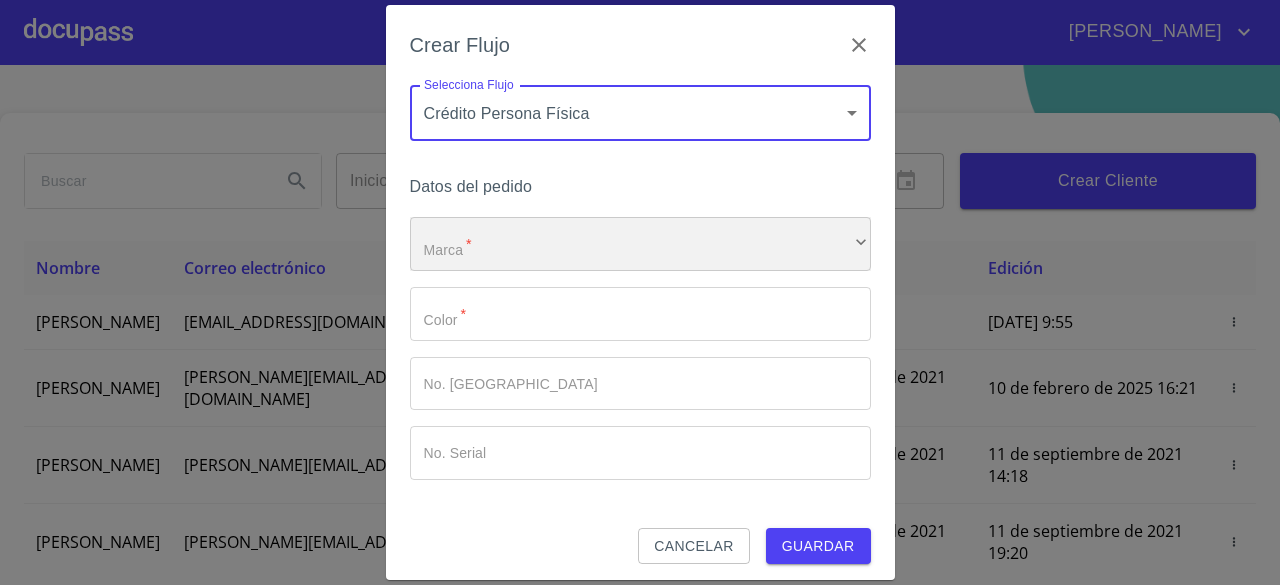 click on "​" at bounding box center [640, 244] 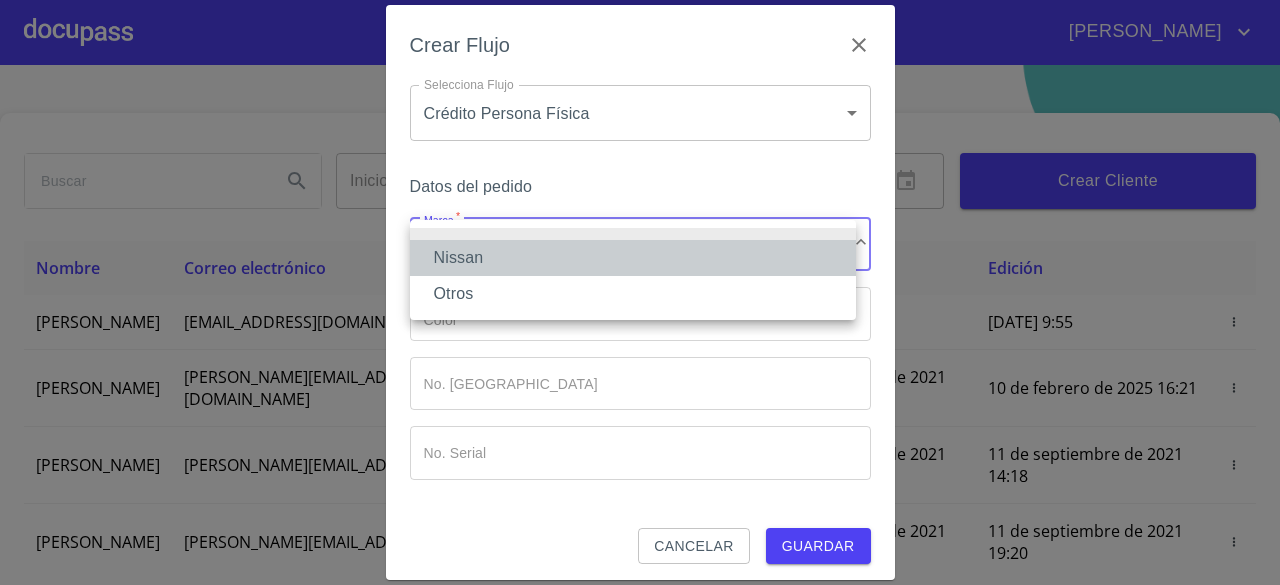 click on "Nissan" at bounding box center (633, 258) 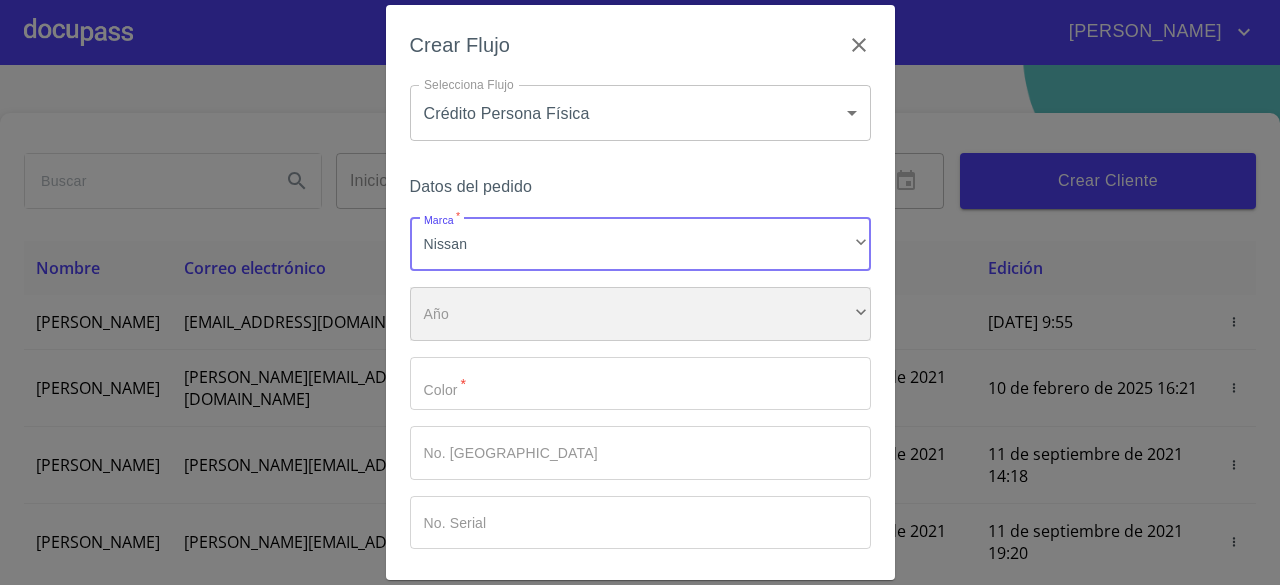 click on "​" at bounding box center (640, 314) 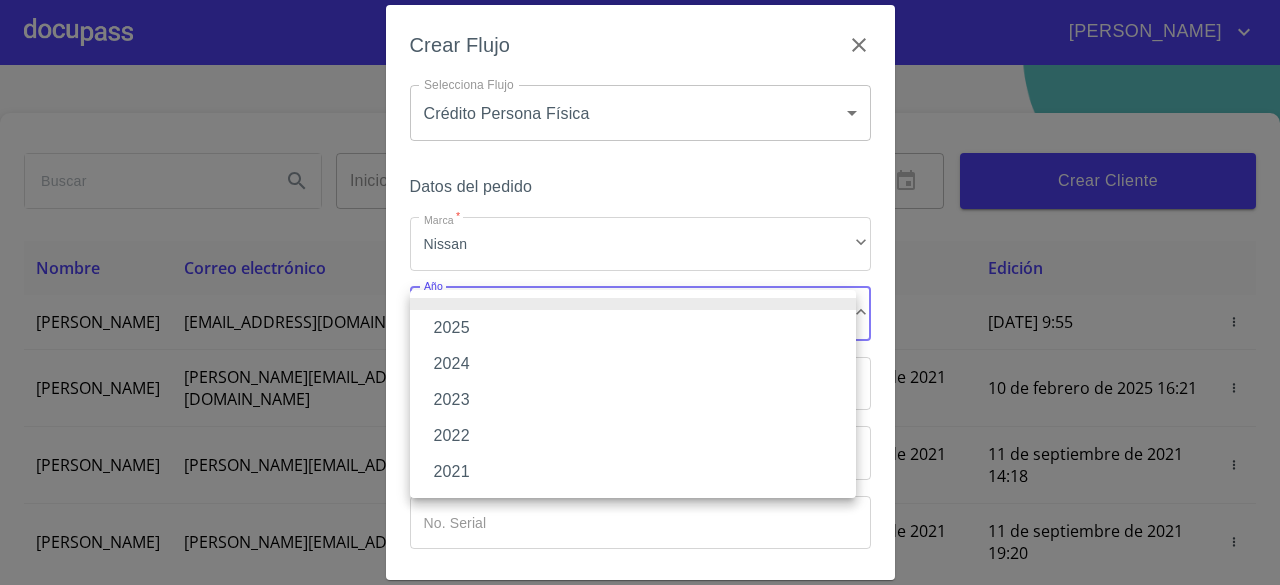 click on "2025" at bounding box center [633, 328] 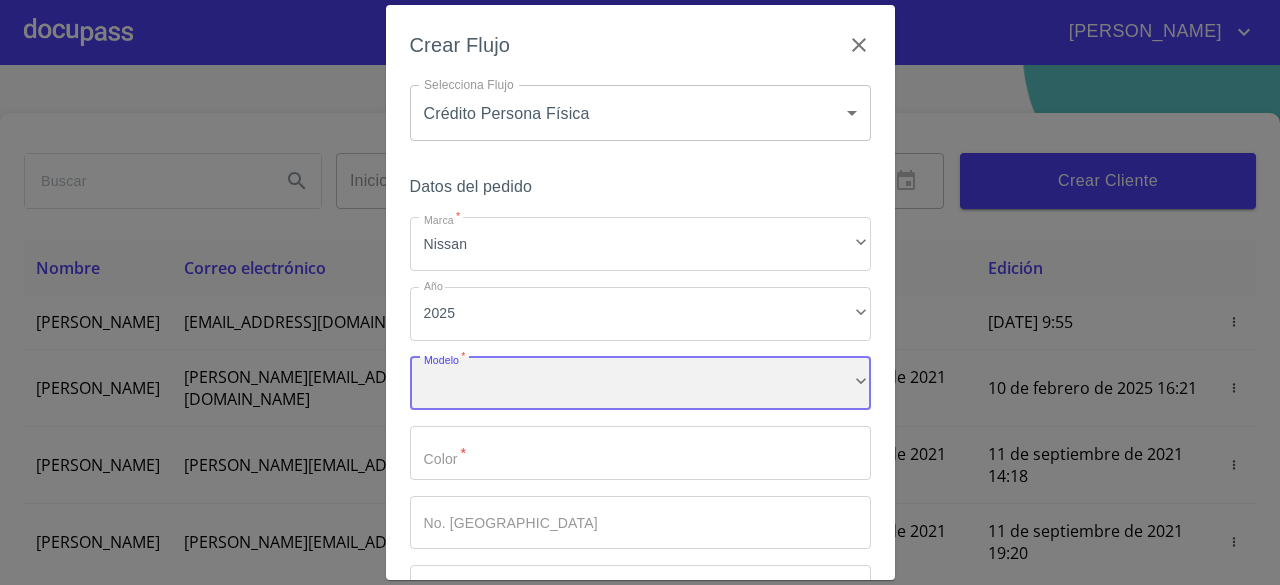 click on "​" at bounding box center (640, 384) 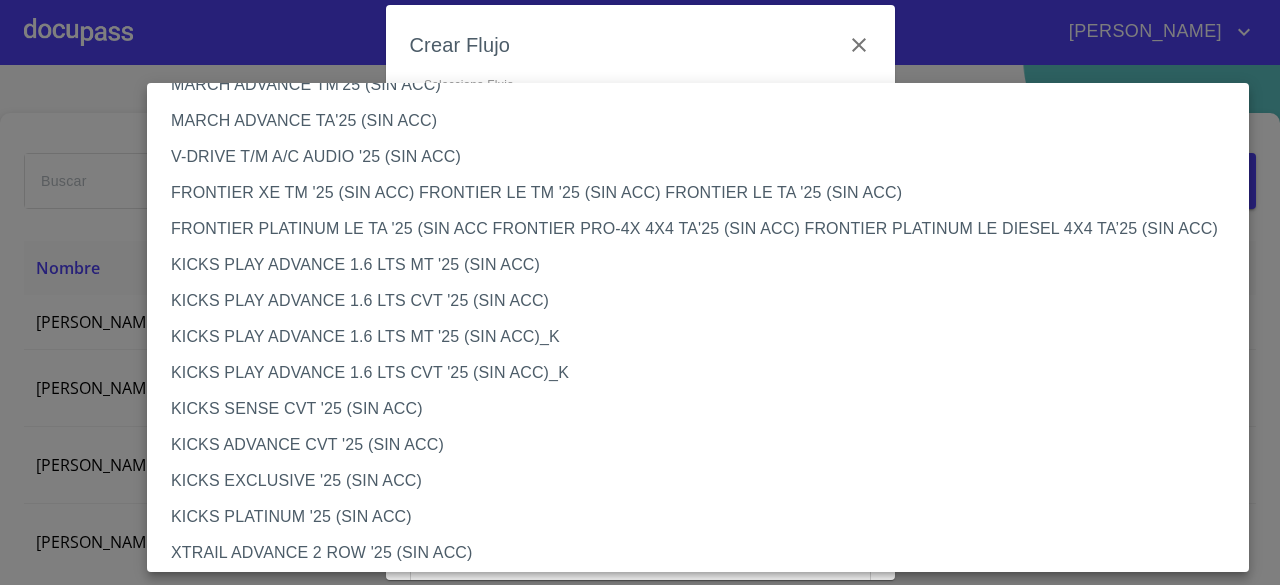 scroll, scrollTop: 1498, scrollLeft: 0, axis: vertical 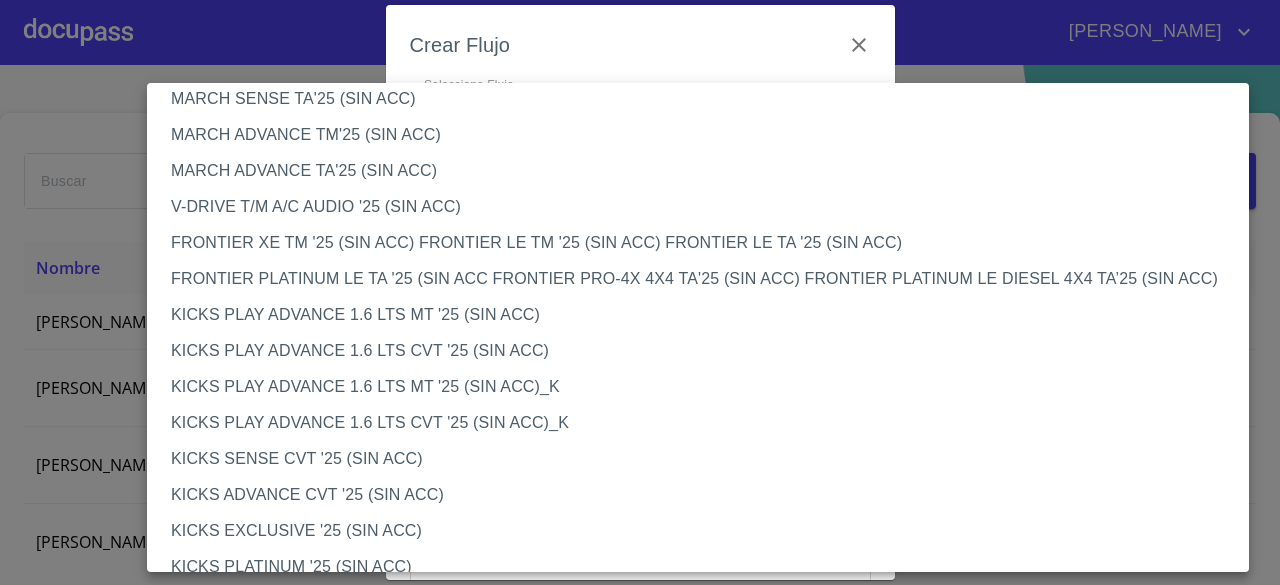 click on "FRONTIER PLATINUM LE TA '25 (SIN ACC FRONTIER PRO-4X 4X4 TA'25 (SIN ACC) FRONTIER PLATINUM LE DIESEL 4X4 TA’25 (SIN ACC)" at bounding box center [705, 279] 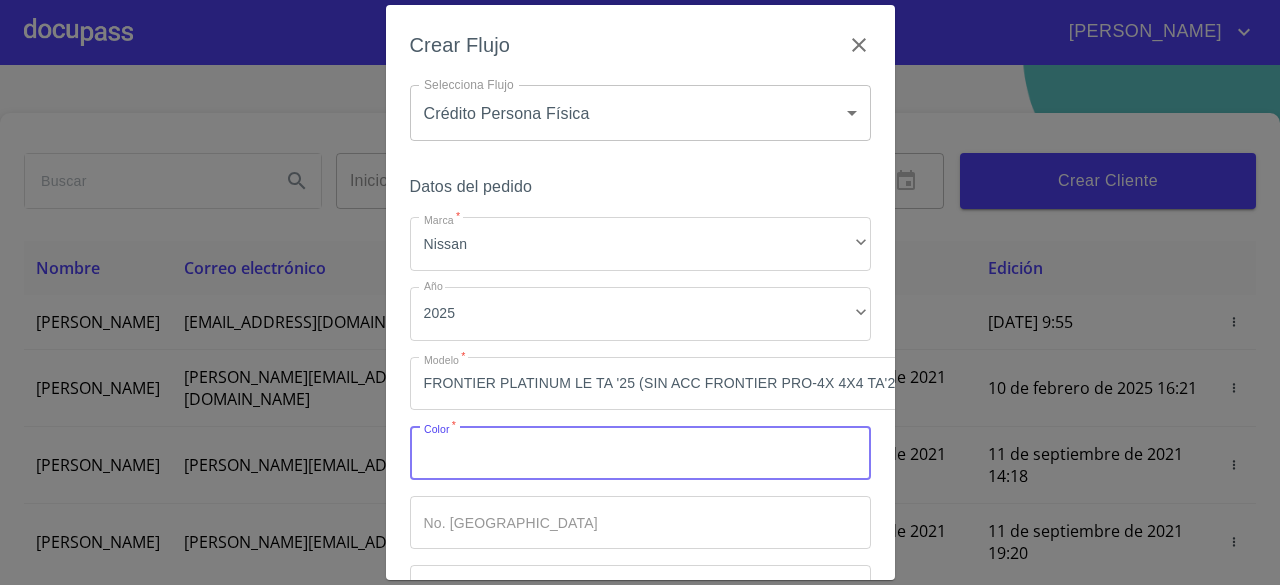 click on "Marca   *" at bounding box center [640, 453] 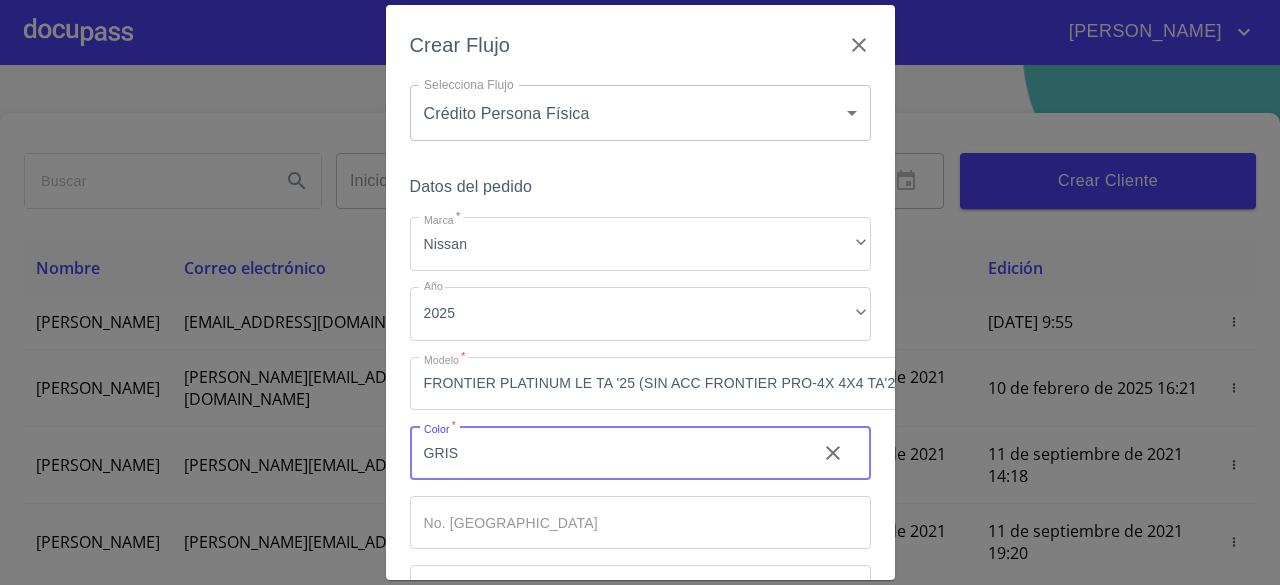 type on "GRIS" 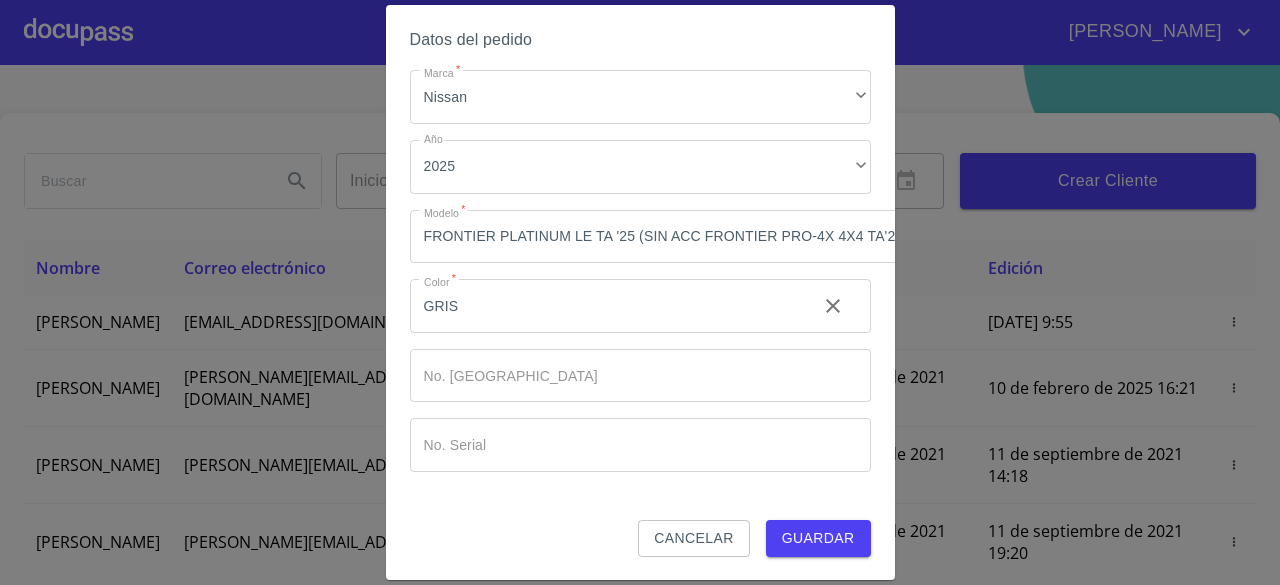 scroll, scrollTop: 162, scrollLeft: 0, axis: vertical 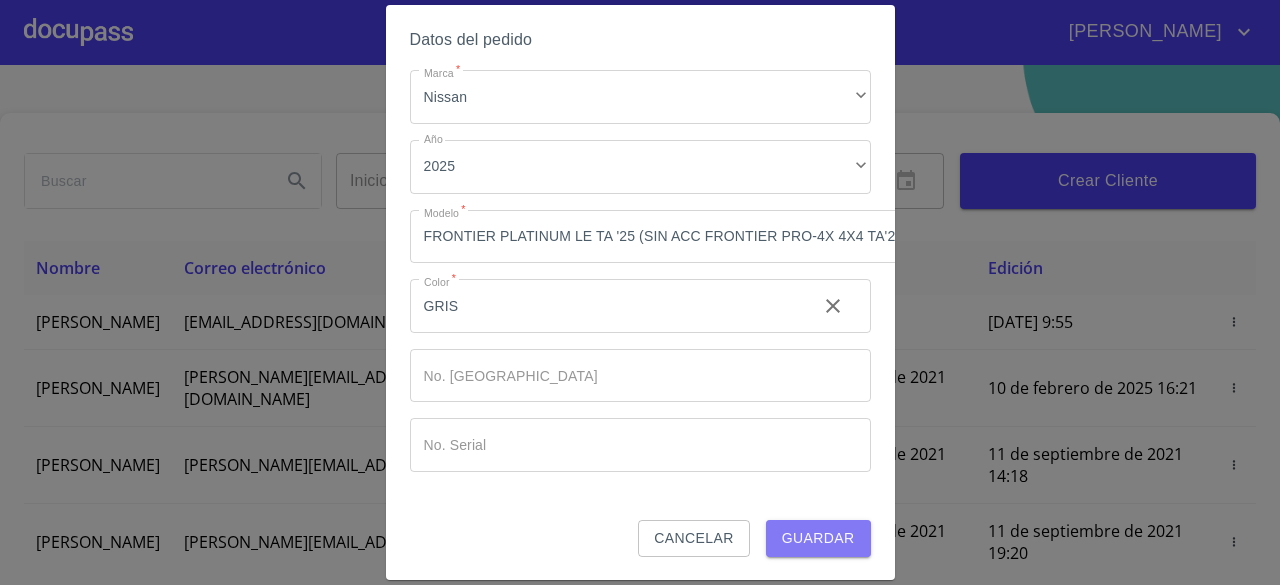 click on "Guardar" at bounding box center [818, 538] 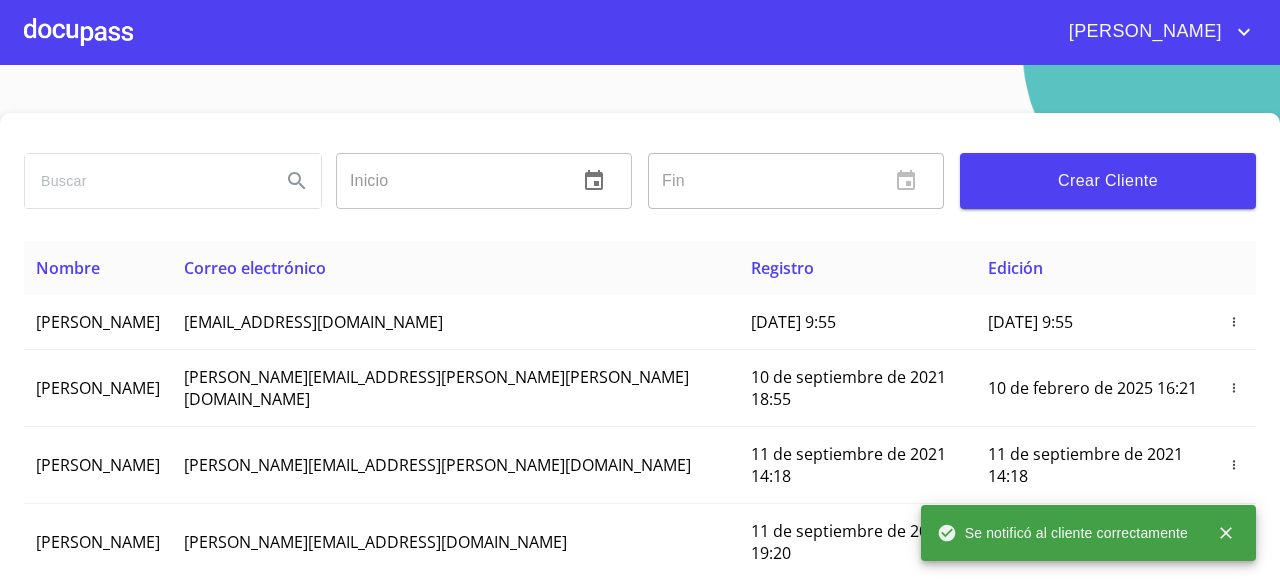 click at bounding box center [78, 32] 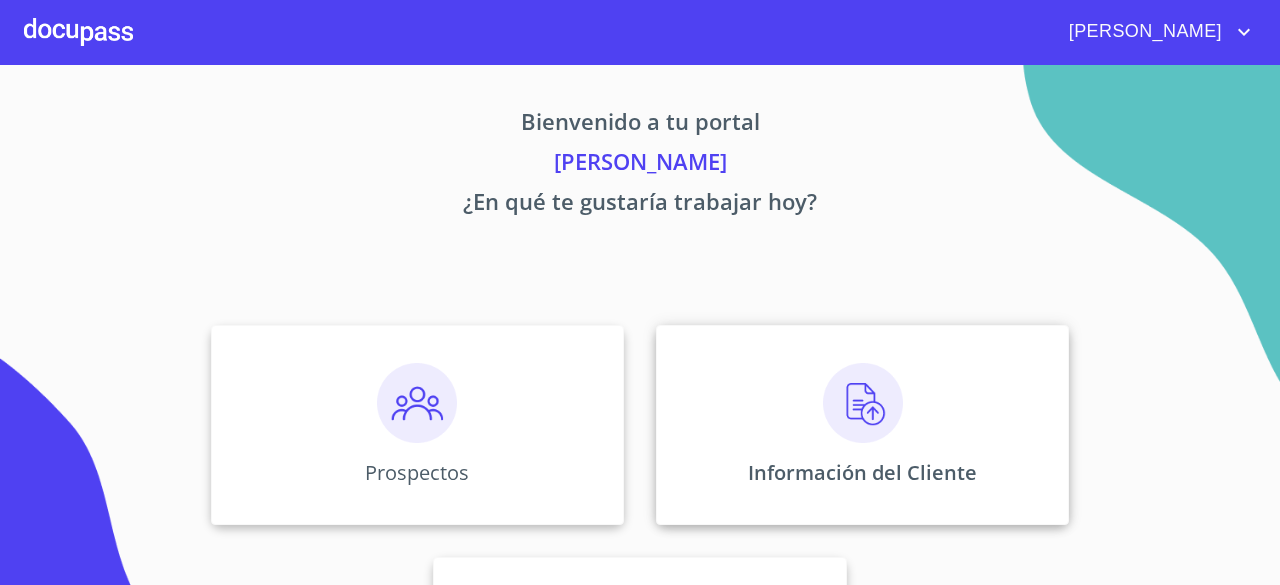 click at bounding box center [863, 403] 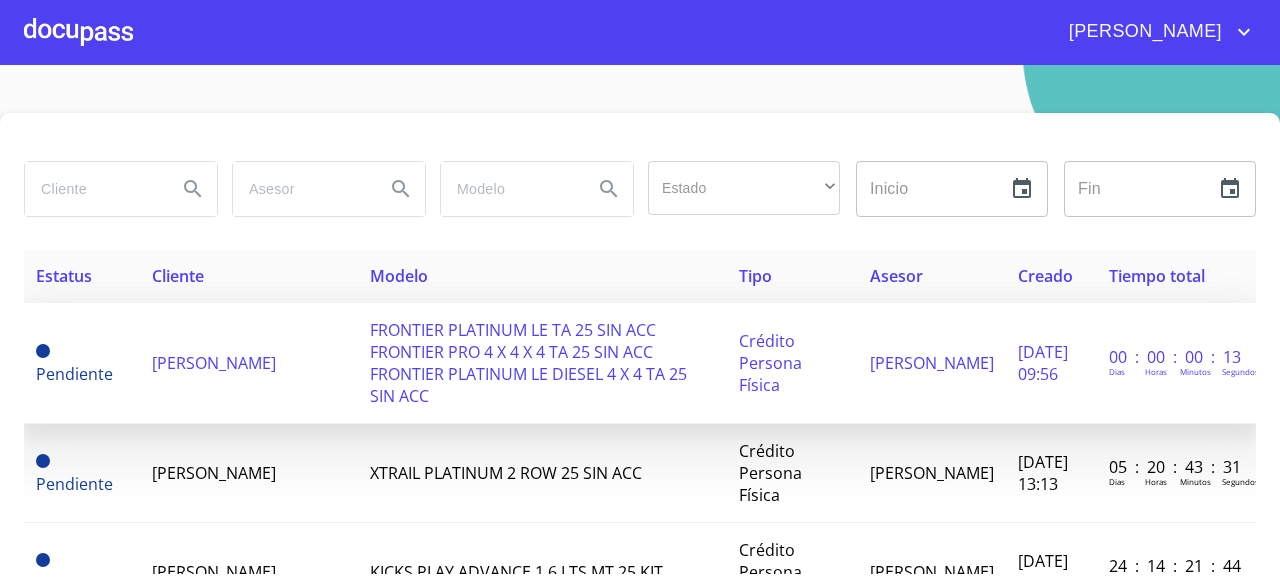click on "[PERSON_NAME]" at bounding box center (214, 363) 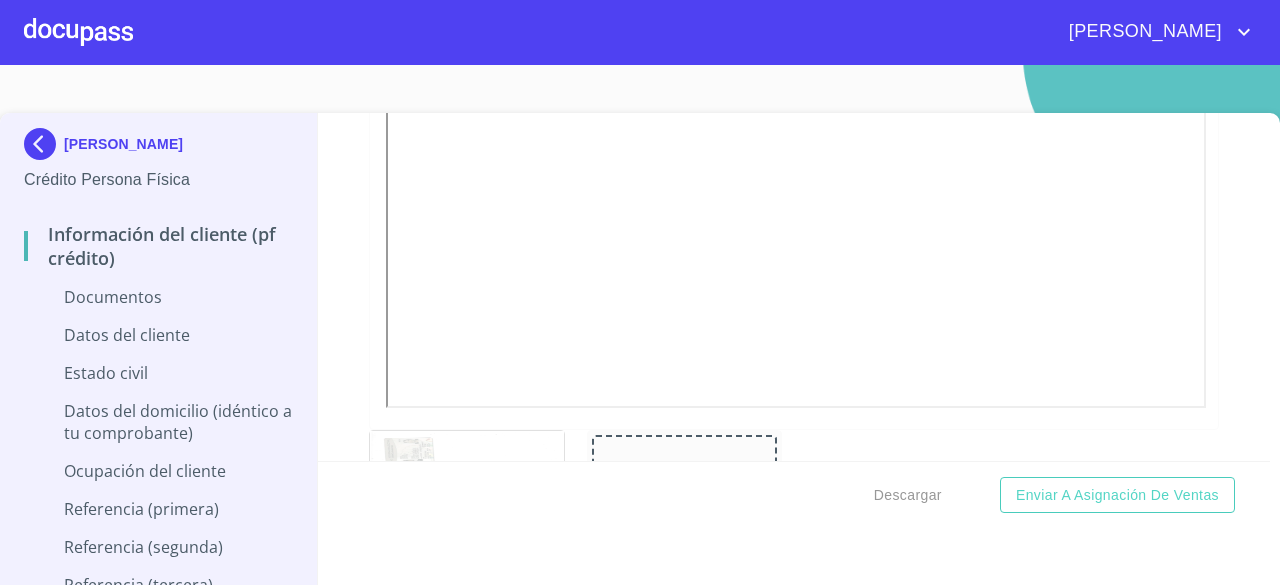scroll, scrollTop: 700, scrollLeft: 0, axis: vertical 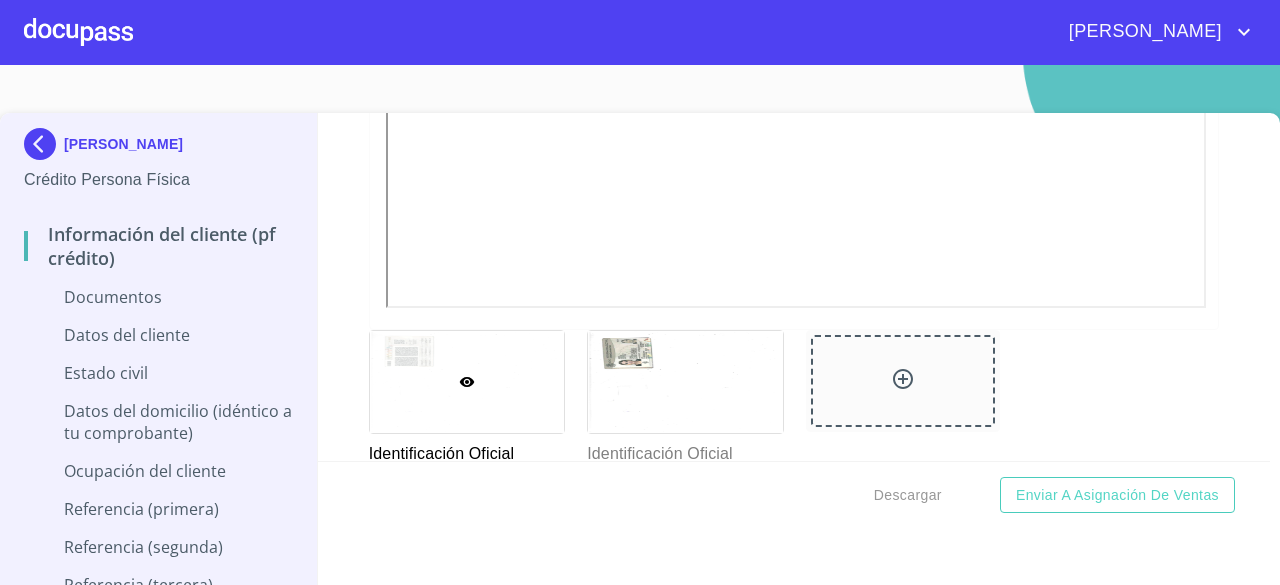 click on "Información del cliente (PF crédito)   Documentos Documento de identificación.   * INE ​ Identificación Oficial * Identificación Oficial Identificación Oficial Identificación Oficial Comprobante de Domicilio * Arrastra o selecciona el (los) documento(s) para agregar Fuente de ingresos   * Independiente/Dueño de negocio/Persona Moral ​ Comprobante de Ingresos mes 1 * Arrastra o selecciona el (los) documento(s) para agregar Comprobante de Ingresos mes 2 * [GEOGRAPHIC_DATA] o selecciona el (los) documento(s) para agregar Comprobante de Ingresos mes 3 * Arrastra o selecciona el (los) documento(s) para agregar CURP * [GEOGRAPHIC_DATA] o selecciona el (los) documento(s) para agregar Constancia de situación fiscal Arrastra o selecciona el (los) documento(s) para agregar Datos del cliente Apellido Paterno   * [PERSON_NAME] ​ Apellido Materno   * [PERSON_NAME] ​ Primer nombre   * [PERSON_NAME] ​ Segundo Nombre [PERSON_NAME] ​ Fecha de nacimiento * ​ RFC   * ​ CURP   * ​ ID de Identificación ​ Nacionalidad   * ​ *" at bounding box center (794, 287) 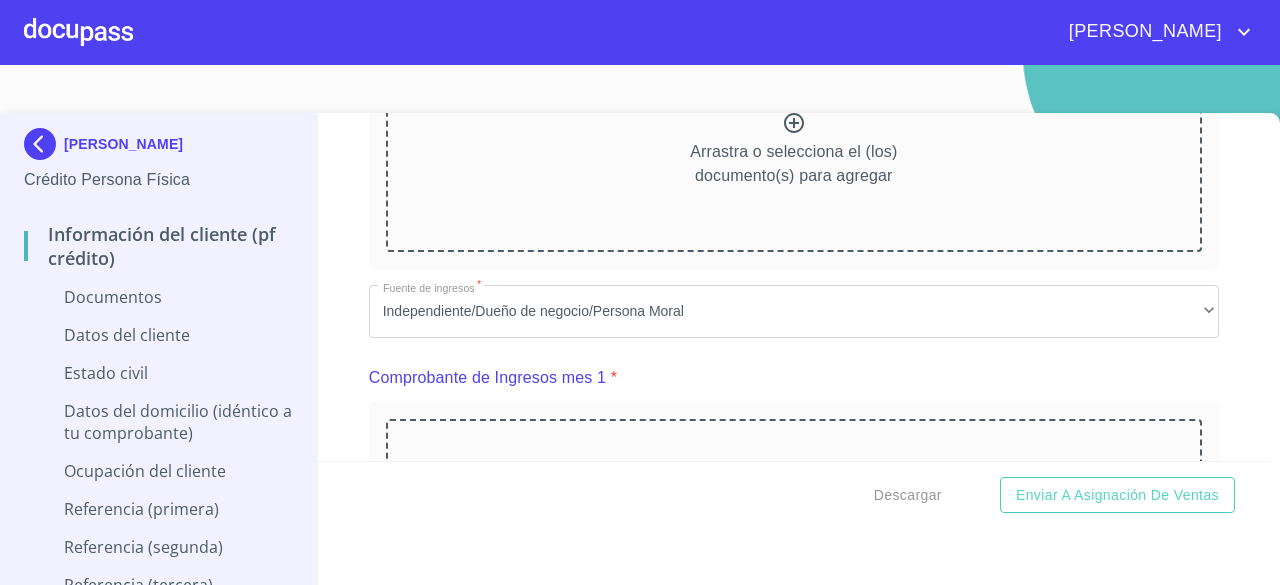 scroll, scrollTop: 1400, scrollLeft: 0, axis: vertical 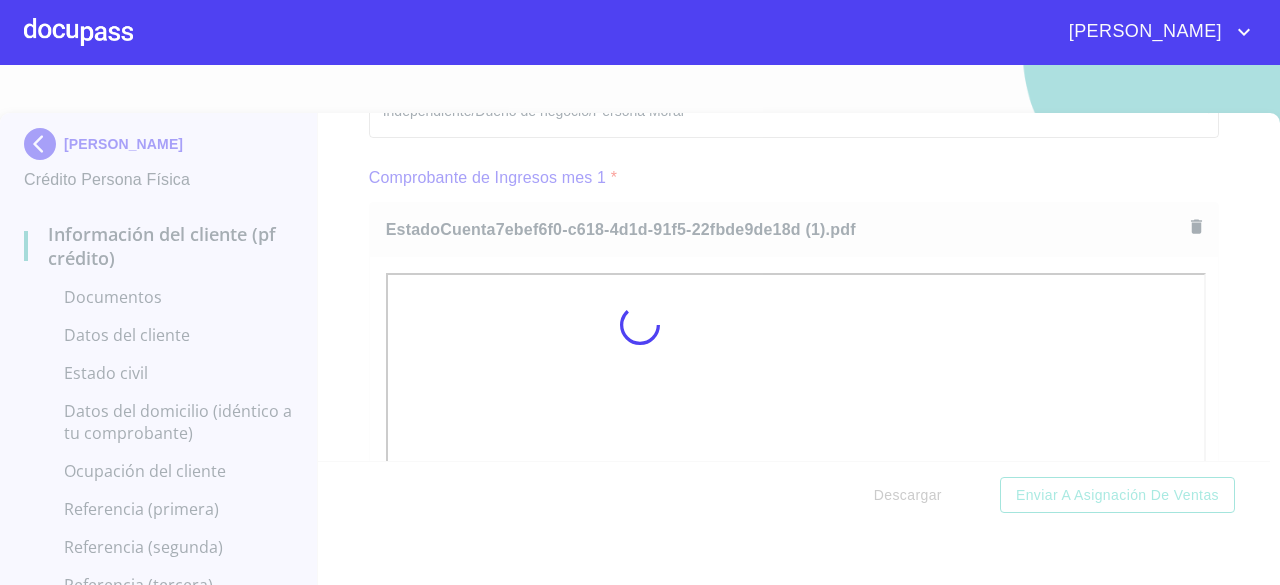 click at bounding box center (640, 325) 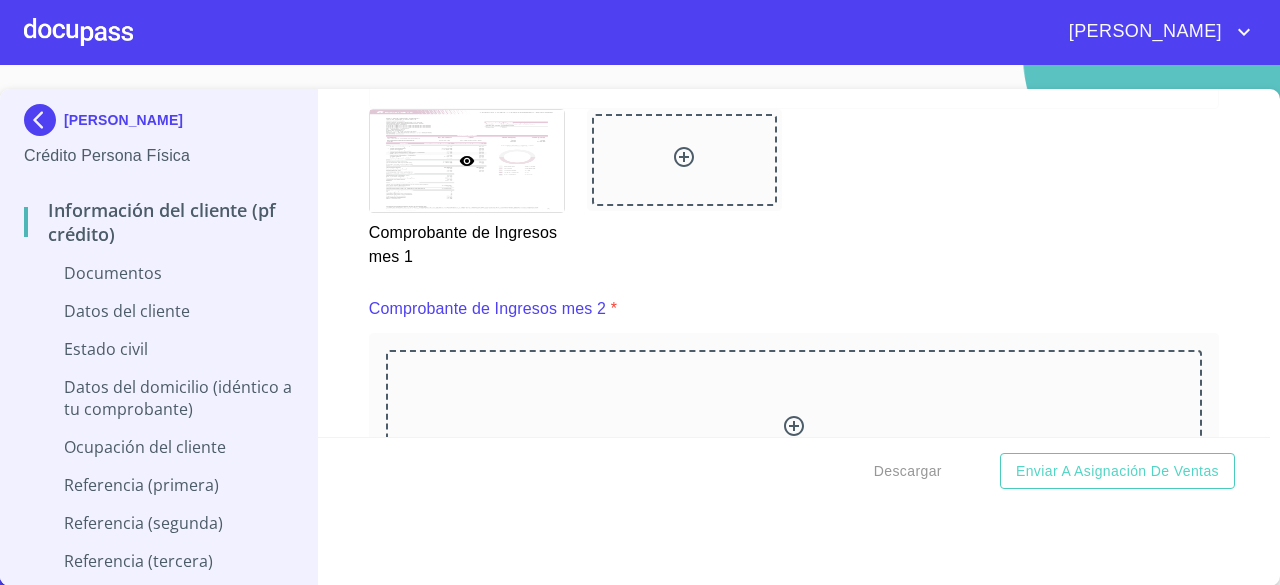 scroll, scrollTop: 2200, scrollLeft: 0, axis: vertical 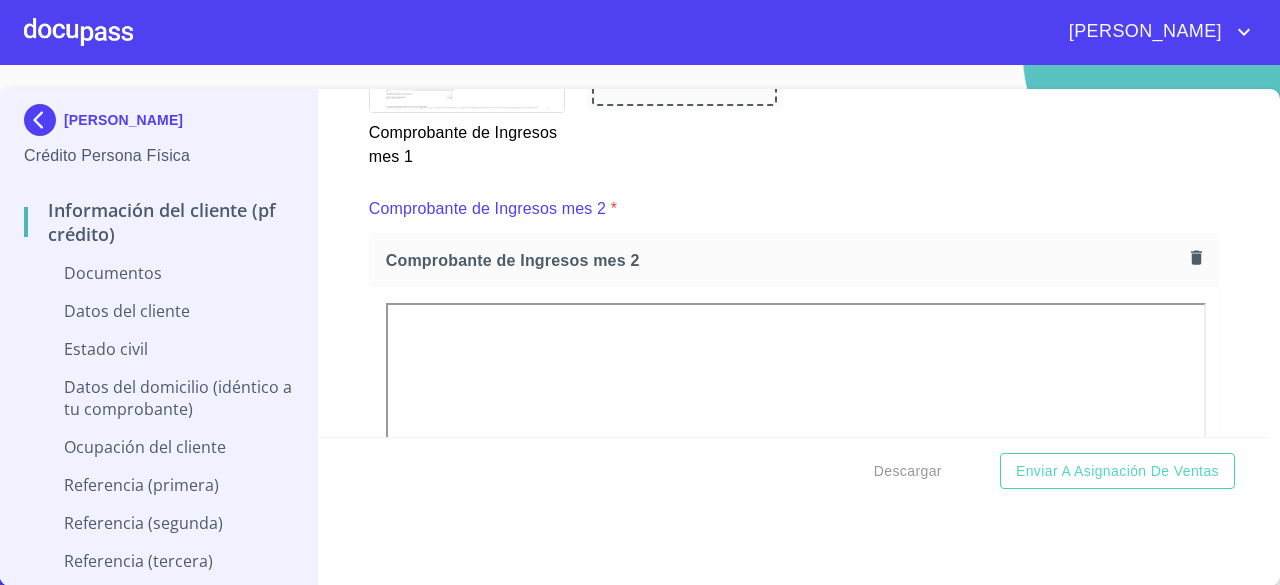click on "Información del cliente (PF crédito)   Documentos Documento de identificación.   * INE ​ Identificación Oficial * Identificación Oficial Identificación Oficial Identificación Oficial Comprobante de Domicilio * Arrastra o selecciona el (los) documento(s) para agregar Fuente de ingresos   * Independiente/Dueño de negocio/Persona Moral ​ Comprobante de Ingresos mes 1 * Comprobante de Ingresos mes 1 Comprobante de Ingresos mes 1 Comprobante de Ingresos mes 2 * Comprobante de Ingresos mes 2 Comprobante de Ingresos mes 2 Comprobante de Ingresos mes 3 * Arrastra o selecciona el (los) documento(s) para agregar CURP * [GEOGRAPHIC_DATA] o selecciona el (los) documento(s) para agregar Constancia de situación fiscal Arrastra o selecciona el (los) documento(s) para agregar Datos del cliente Apellido Paterno   * [PERSON_NAME] ​ Apellido Materno   * [PERSON_NAME] ​ Primer nombre   * [PERSON_NAME] Nombre [PERSON_NAME] ​ Fecha de nacimiento * ​ RFC   * ​ CURP   * ​ ID de Identificación ​ Nacionalidad   *" at bounding box center [794, 263] 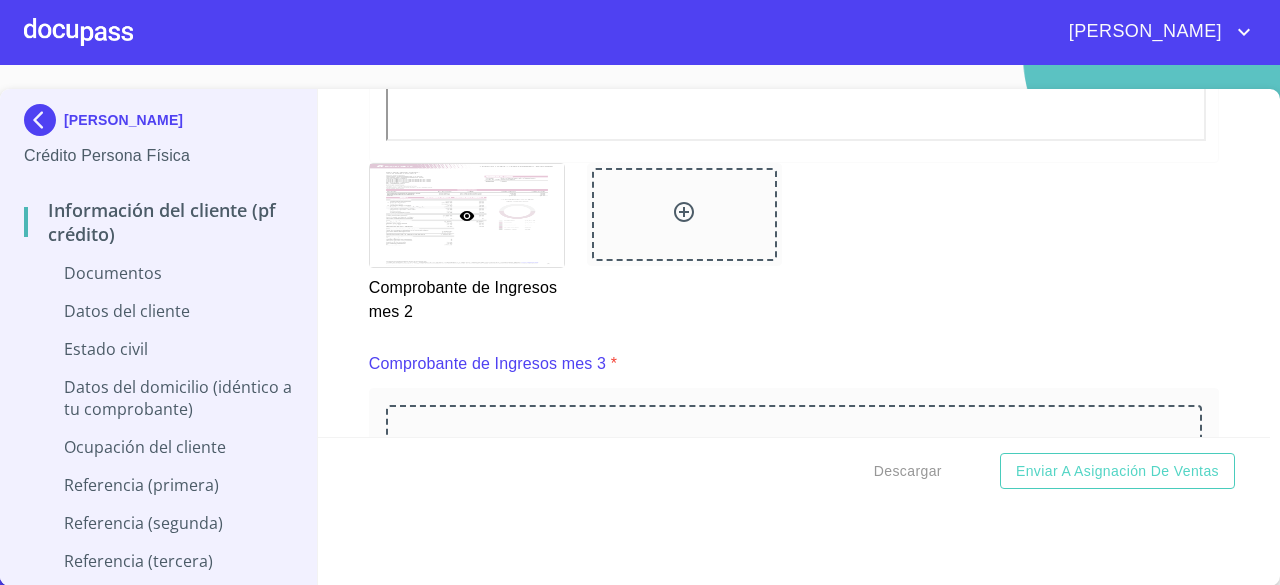 scroll, scrollTop: 3200, scrollLeft: 0, axis: vertical 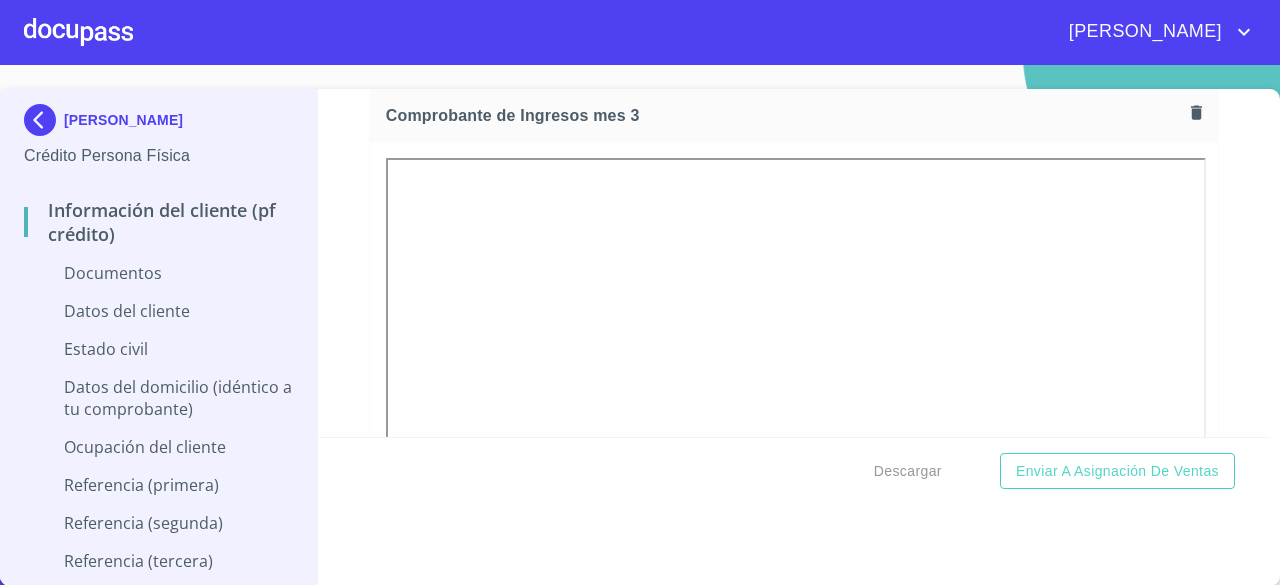 click on "Información del cliente (PF crédito)   Documentos Documento de identificación.   * INE ​ Identificación Oficial * Identificación Oficial Identificación Oficial Identificación Oficial Comprobante de Domicilio * Arrastra o selecciona el (los) documento(s) para agregar Fuente de ingresos   * Independiente/Dueño de negocio/Persona Moral ​ Comprobante de Ingresos mes 1 * Comprobante de Ingresos mes 1 Comprobante de Ingresos mes 1 Comprobante de Ingresos mes 2 * Comprobante de Ingresos mes 2 Comprobante de Ingresos mes 2 Comprobante de Ingresos mes 3 * Comprobante de Ingresos mes 3 Comprobante de Ingresos mes 3 CURP * [GEOGRAPHIC_DATA] o selecciona el (los) documento(s) para agregar Constancia de situación fiscal Arrastra o selecciona el (los) documento(s) para agregar Datos del cliente Apellido Paterno   * [PERSON_NAME] ​ Apellido Materno   * [PERSON_NAME] ​ Primer nombre   * [PERSON_NAME] ​ Segundo Nombre [PERSON_NAME] ​ Fecha de nacimiento * ​ RFC   * ​ CURP   * ​ ID de Identificación ​ Nacionalidad *" at bounding box center [794, 263] 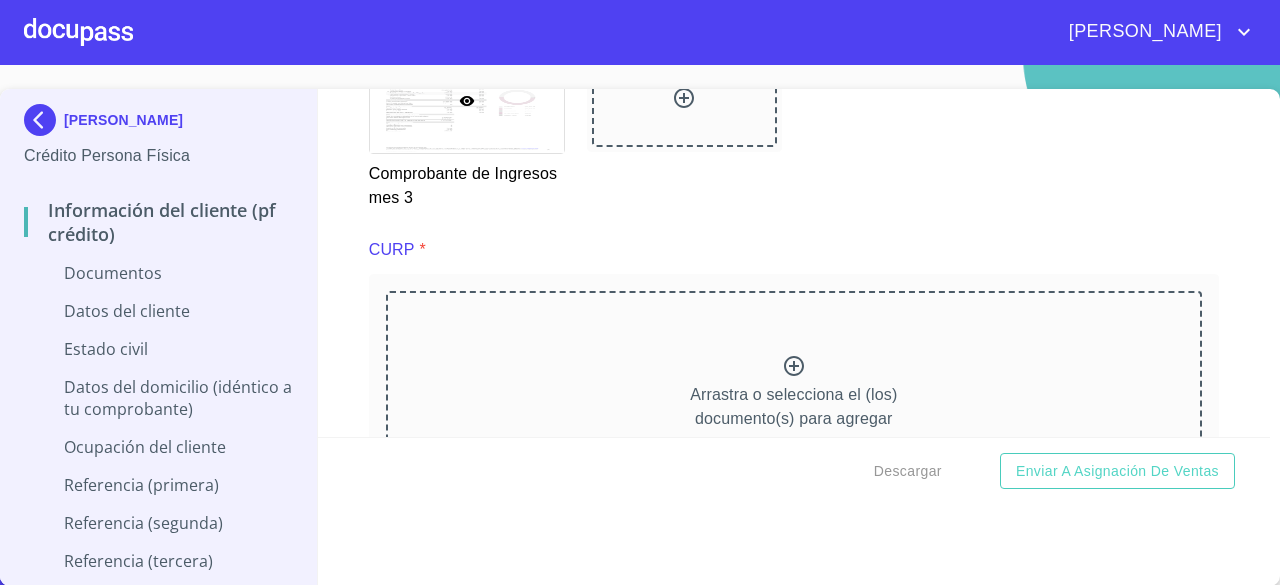 scroll, scrollTop: 4000, scrollLeft: 0, axis: vertical 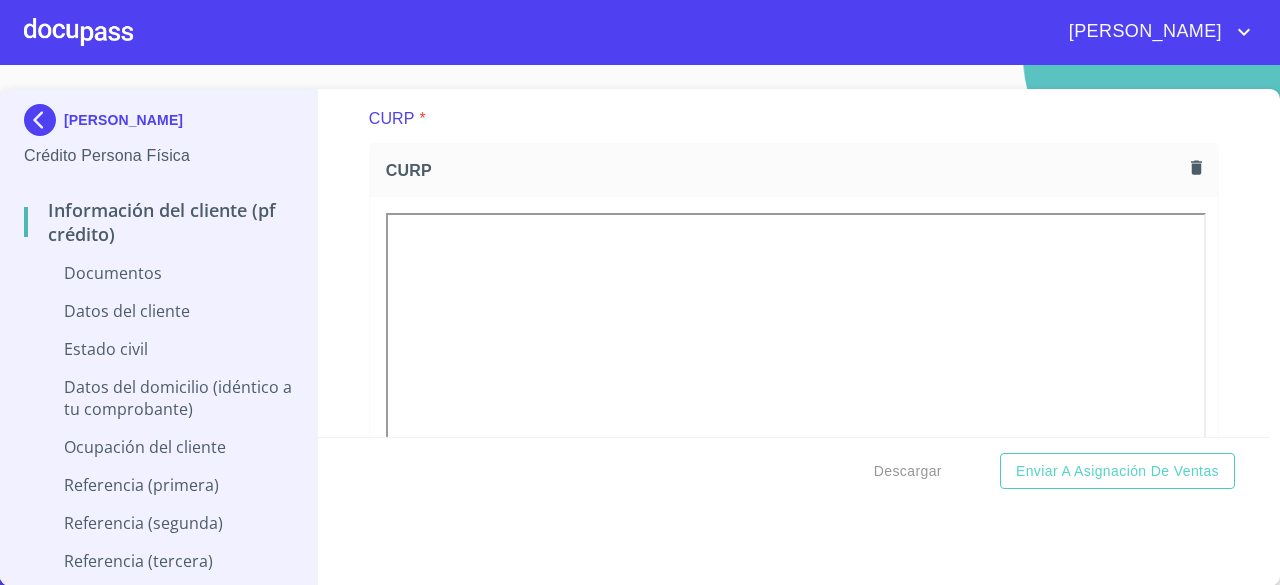 click on "Información del cliente (PF crédito)   Documentos Documento de identificación.   * INE ​ Identificación Oficial * Identificación Oficial Identificación Oficial Identificación Oficial Comprobante de Domicilio * Arrastra o selecciona el (los) documento(s) para agregar Fuente de ingresos   * Independiente/Dueño de negocio/Persona Moral ​ Comprobante de Ingresos mes 1 * Comprobante de Ingresos mes 1 Comprobante de Ingresos mes 1 Comprobante de Ingresos mes 2 * Comprobante de Ingresos mes 2 Comprobante de Ingresos mes 2 Comprobante de Ingresos mes 3 * Comprobante de Ingresos mes 3 Comprobante de Ingresos mes 3 CURP * CURP CURP Constancia de situación fiscal Arrastra o selecciona el (los) documento(s) para agregar Datos del cliente Apellido Paterno   * [PERSON_NAME] ​ Apellido Materno   * [PERSON_NAME] ​ Primer nombre   * [PERSON_NAME] ​ Segundo Nombre [PERSON_NAME] ​ Fecha de nacimiento * ​ RFC   * ​ CURP   * ​ ID de Identificación ​ Nacionalidad   * ​ ​ País de nacimiento   * ​ Sexo" at bounding box center (794, 263) 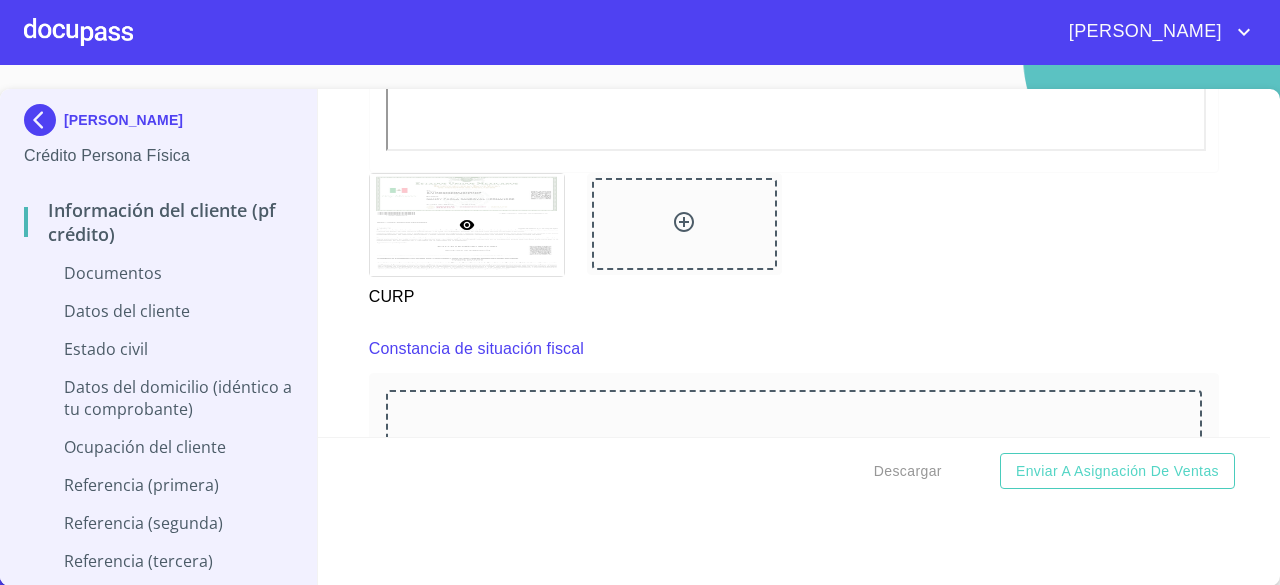 scroll, scrollTop: 4900, scrollLeft: 0, axis: vertical 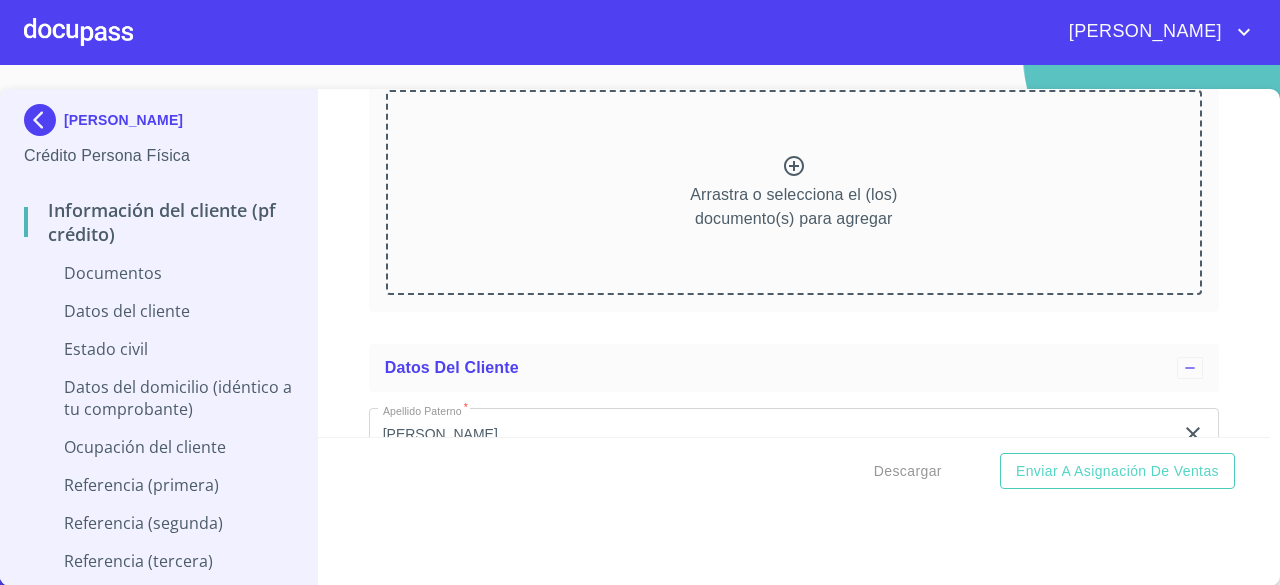 click 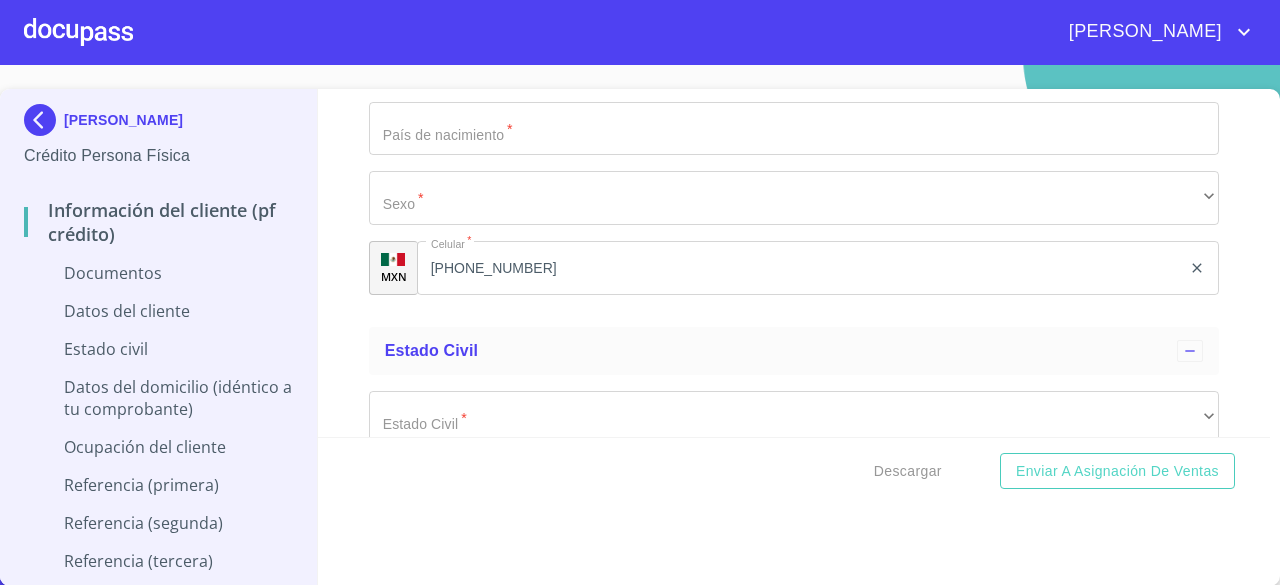 scroll, scrollTop: 5800, scrollLeft: 0, axis: vertical 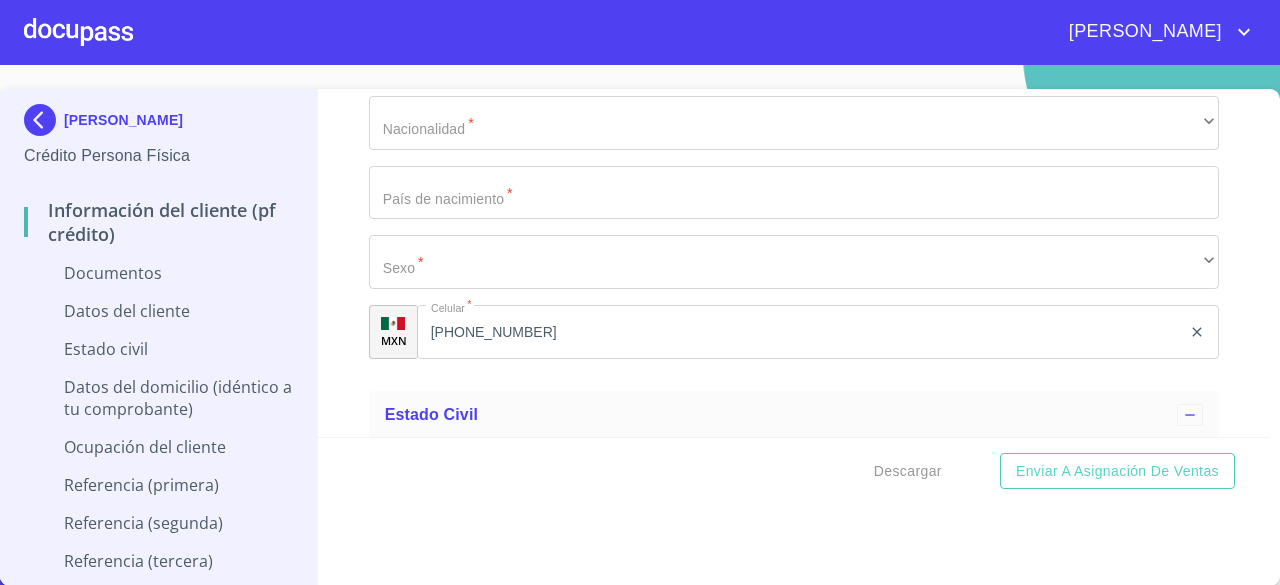 click 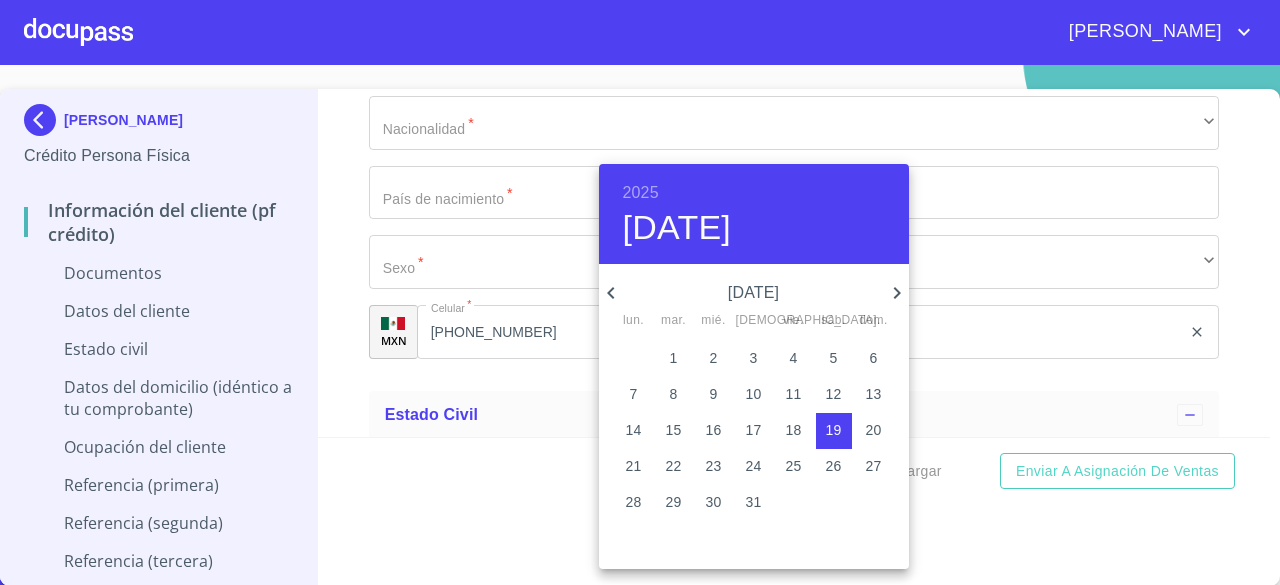 click on "2025" at bounding box center (641, 193) 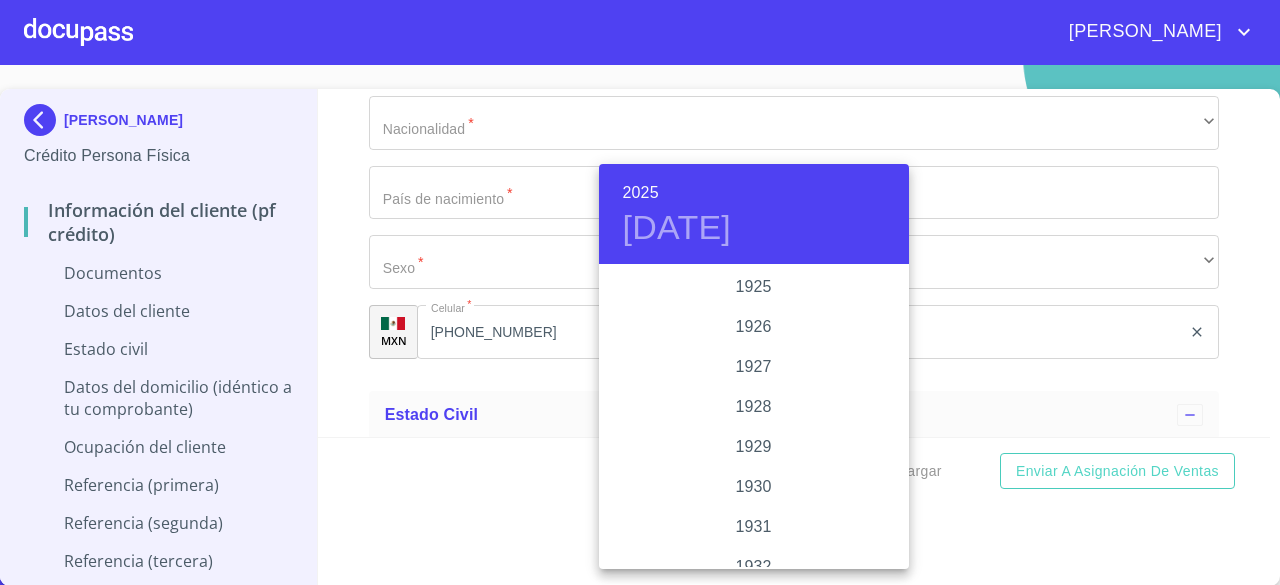 scroll, scrollTop: 3880, scrollLeft: 0, axis: vertical 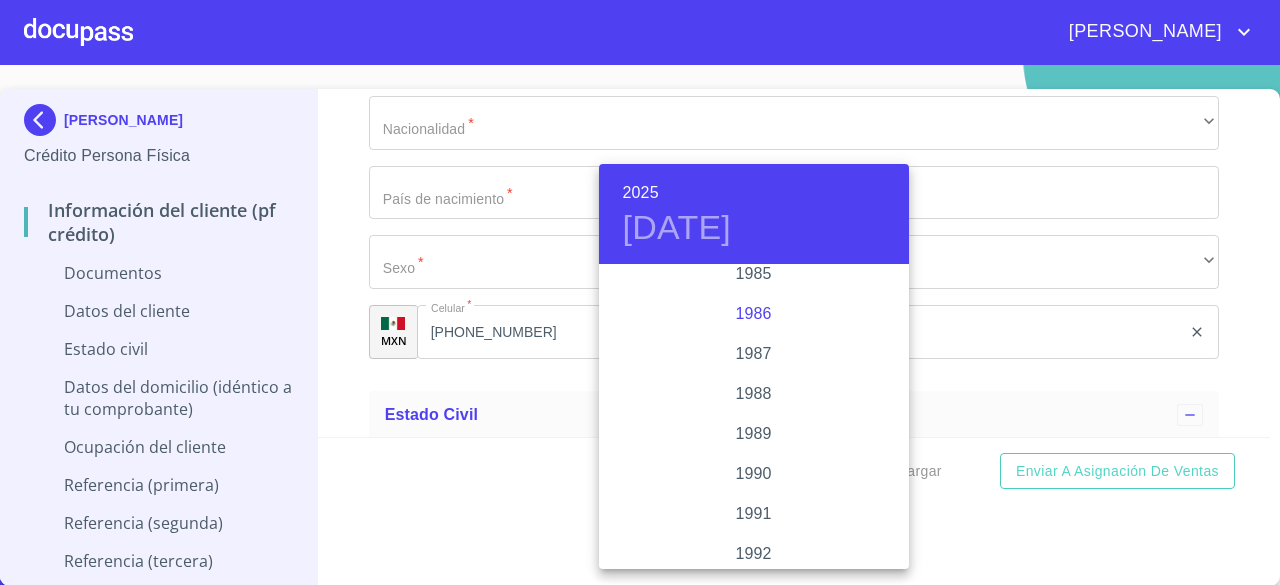 click on "1986" at bounding box center (754, 314) 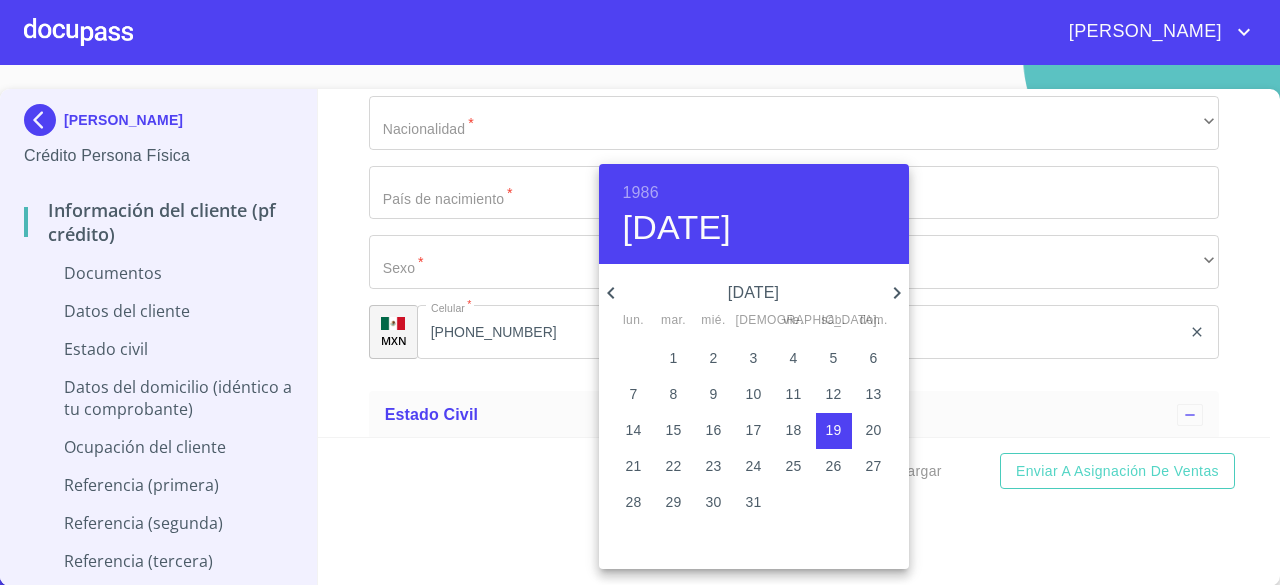click 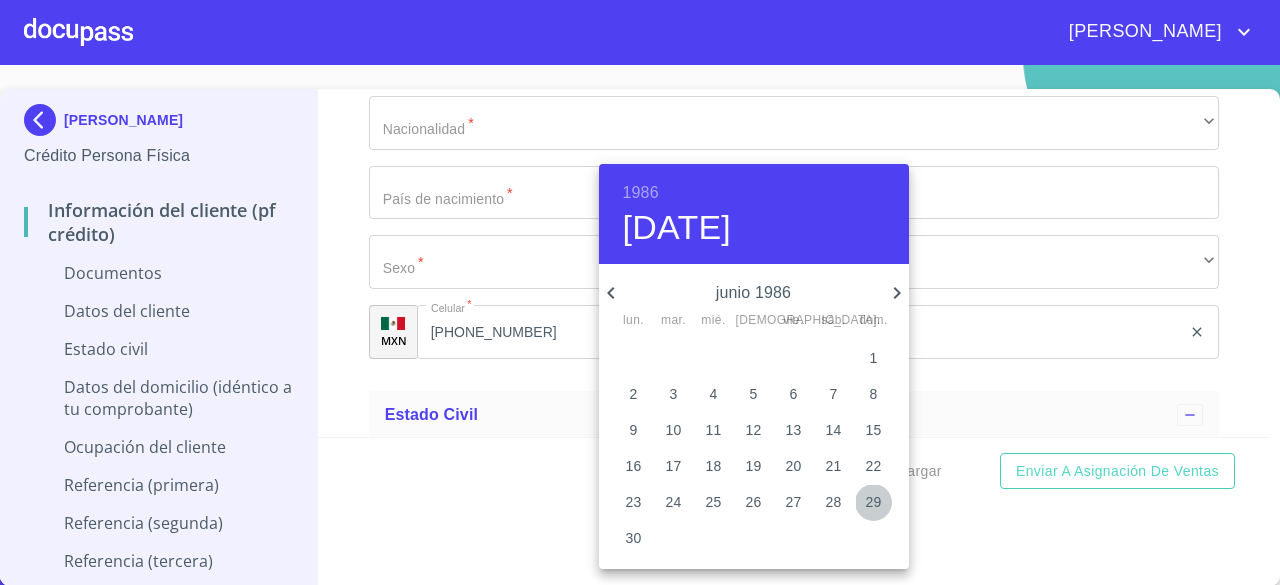 click on "29" at bounding box center [874, 502] 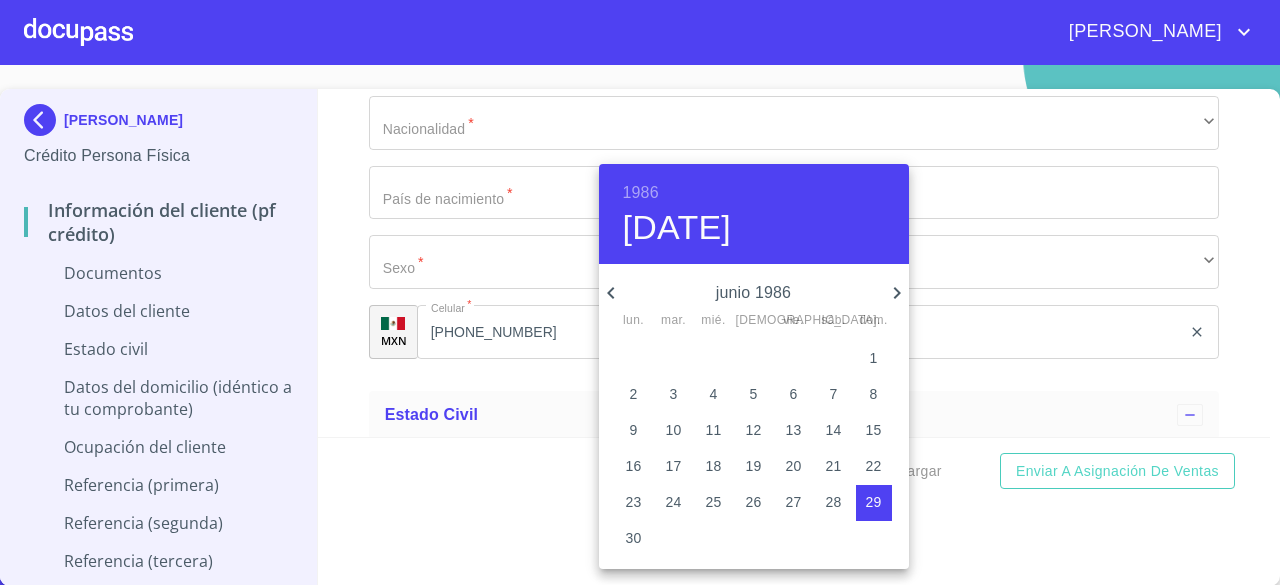 click at bounding box center [640, 292] 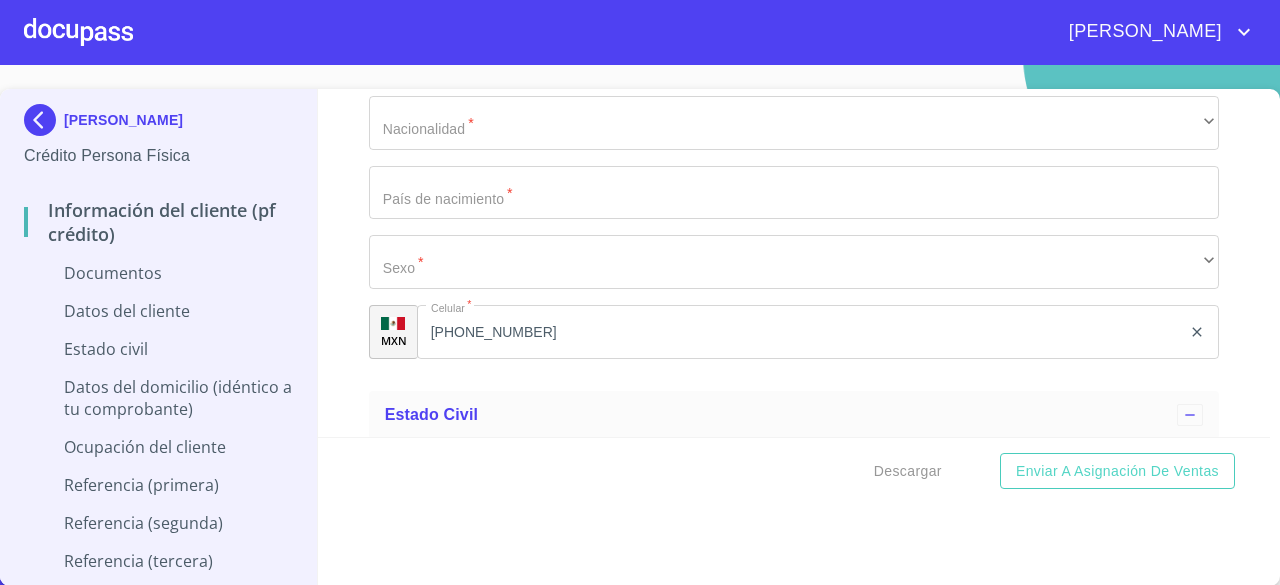 click on "Documento de identificación.   *" at bounding box center [771, -434] 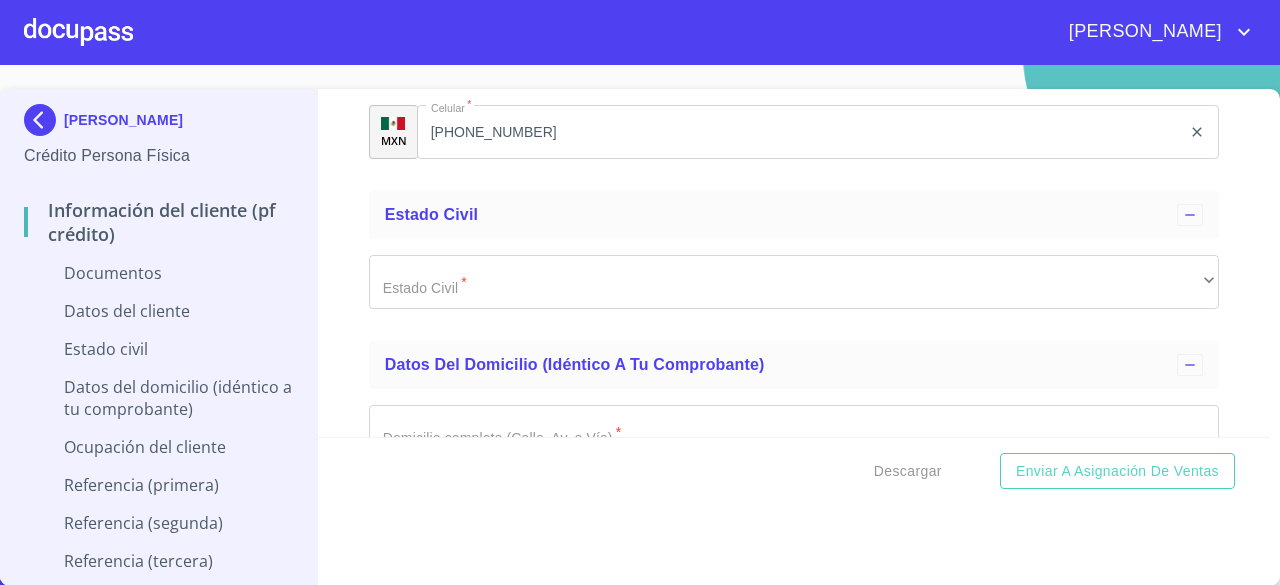 click on "Documento de identificación.   *" at bounding box center (771, -634) 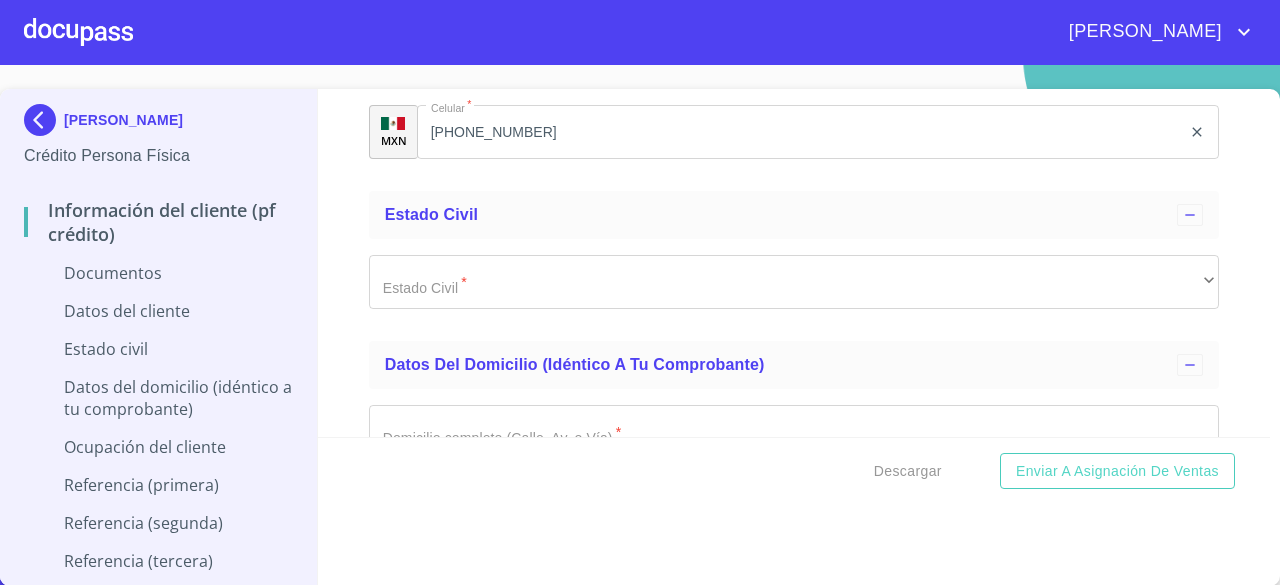 type on "SAHN860629MJCNRN07" 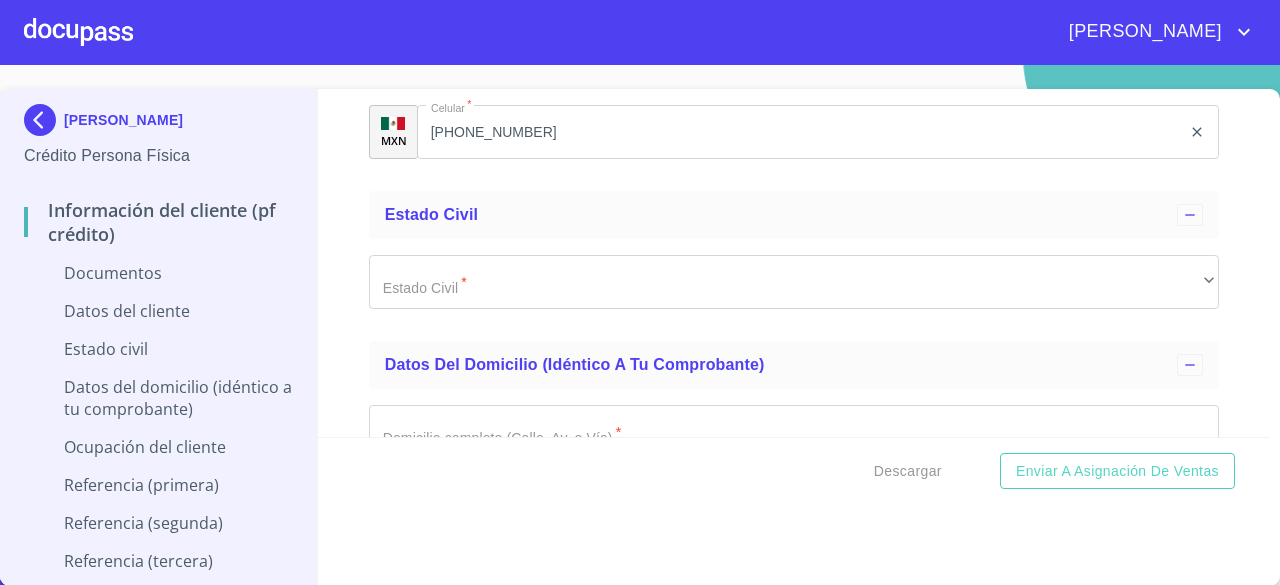 type on "2561988922" 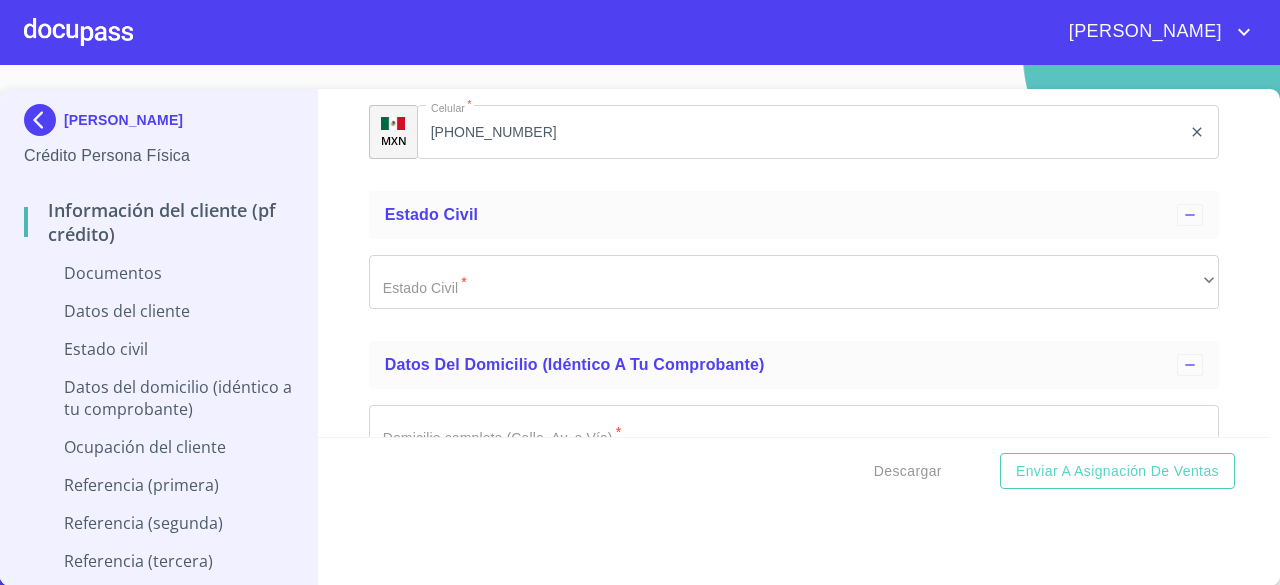 click on "​" at bounding box center [794, -77] 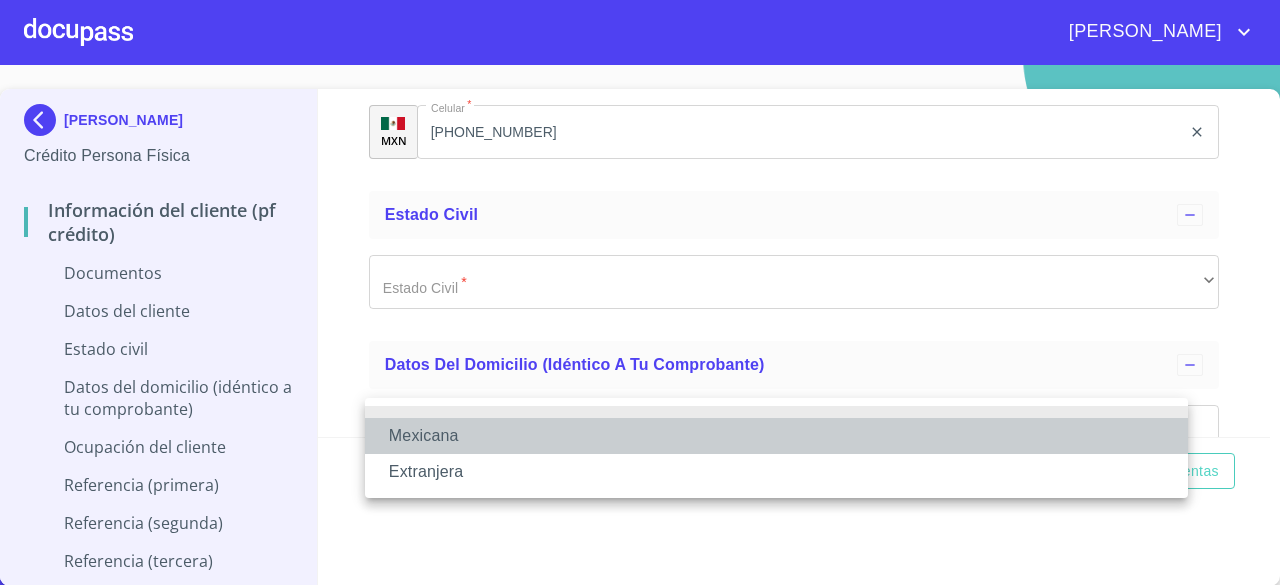 click on "Mexicana" at bounding box center [776, 436] 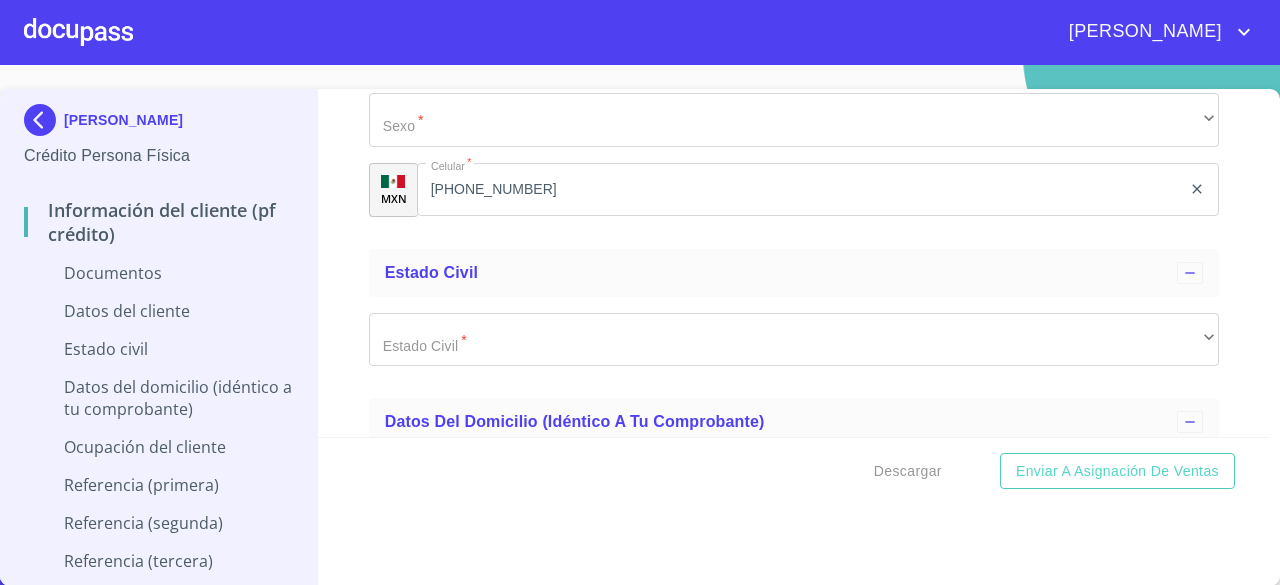 click on "Información del cliente (PF crédito)   Documentos Documento de identificación.   * INE ​ Identificación Oficial * Identificación Oficial Identificación Oficial Identificación Oficial Comprobante de Domicilio * Arrastra o selecciona el (los) documento(s) para agregar Fuente de ingresos   * Independiente/Dueño de negocio/Persona Moral ​ Comprobante de Ingresos mes 1 * Comprobante de Ingresos mes 1 Comprobante de Ingresos mes 1 Comprobante de Ingresos mes 2 * Comprobante de Ingresos mes 2 Comprobante de Ingresos mes 2 Comprobante de Ingresos mes 3 * Comprobante de Ingresos mes 3 Comprobante de Ingresos mes 3 CURP * CURP CURP Constancia de situación fiscal Constancia de situación fiscal Constancia de situación fiscal Datos del cliente Apellido Paterno   * [PERSON_NAME] ​ Apellido Materno   * [PERSON_NAME] ​ Primer nombre   * [PERSON_NAME] ​ Segundo Nombre [PERSON_NAME] ​ Fecha de nacimiento * [DEMOGRAPHIC_DATA] ​ RFC   * SAHN860629HJ5 ​ CURP   * SAHN860629MJCNRN07 ​ ID de Identificación ​" at bounding box center [794, 263] 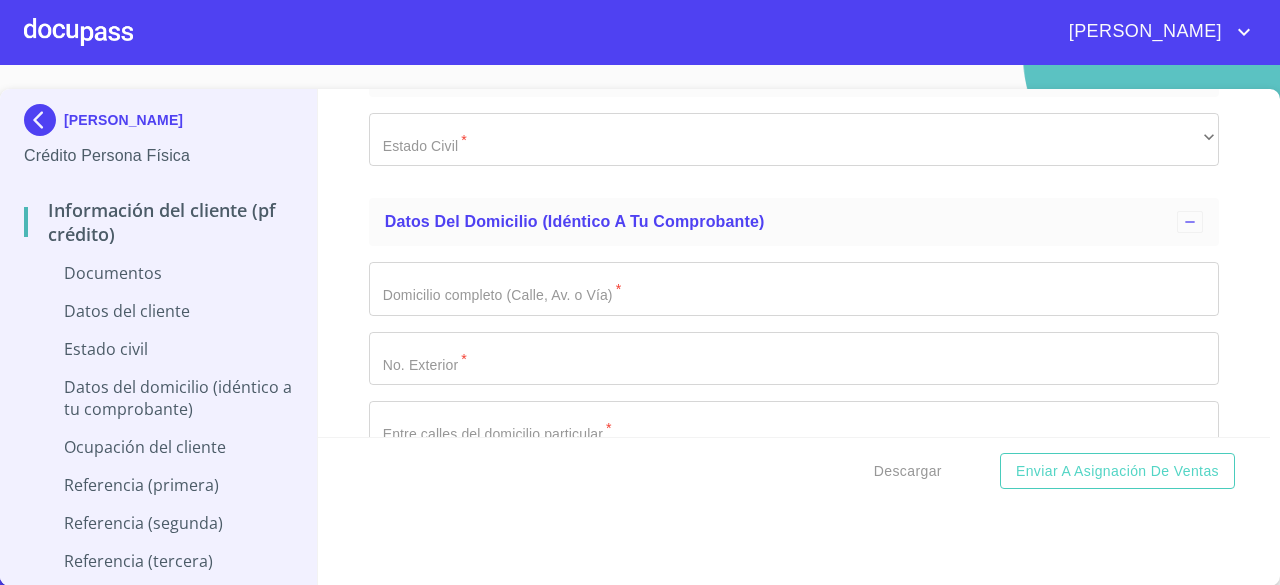 click on "Documento de identificación.   *" at bounding box center [771, -846] 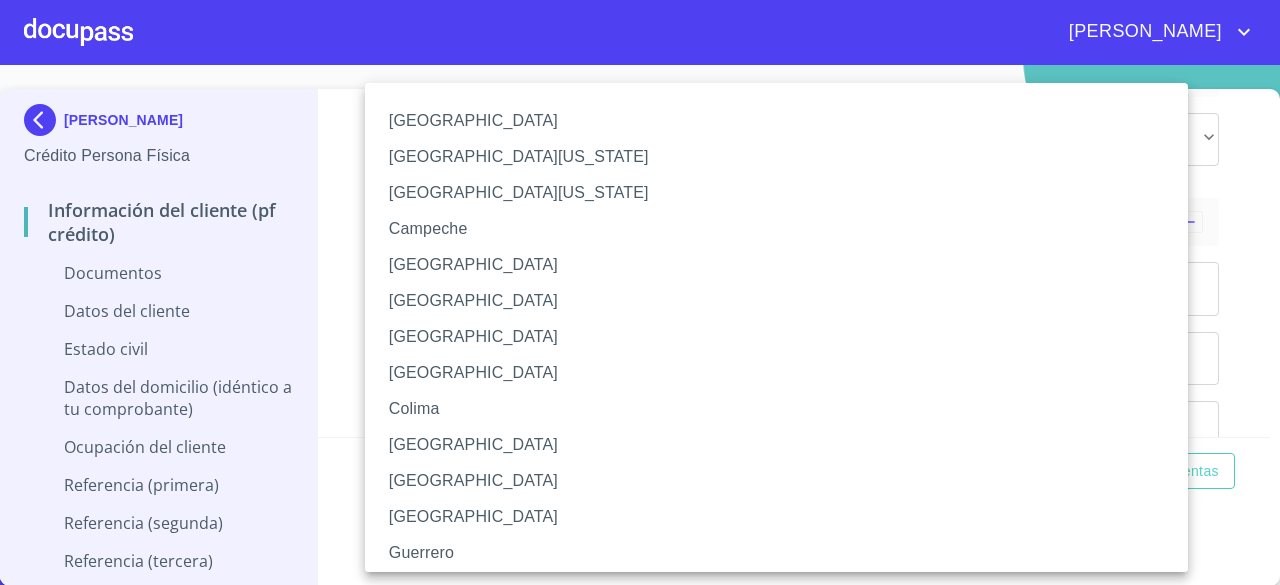 scroll, scrollTop: 100, scrollLeft: 0, axis: vertical 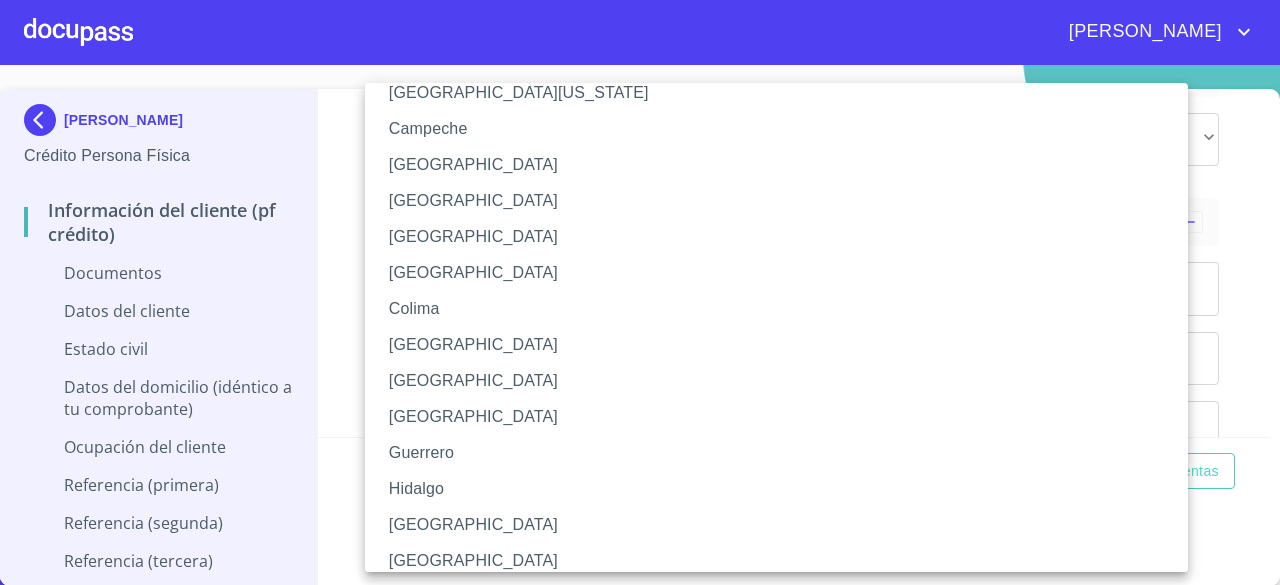 click on "[GEOGRAPHIC_DATA]" at bounding box center (784, 525) 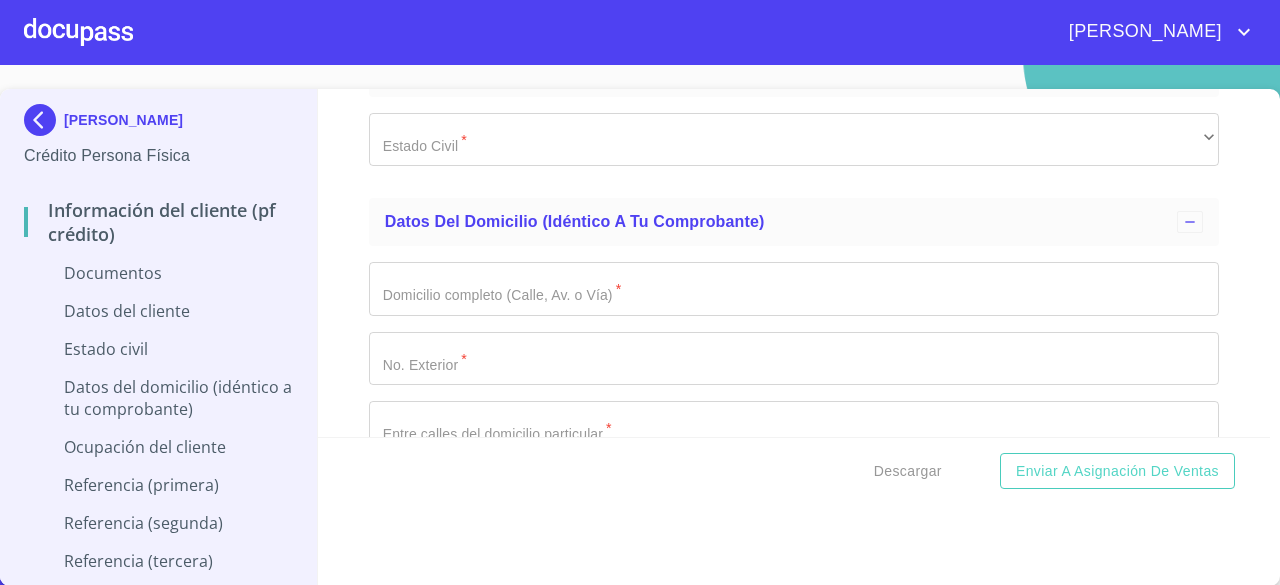 click on "​" at bounding box center (794, -80) 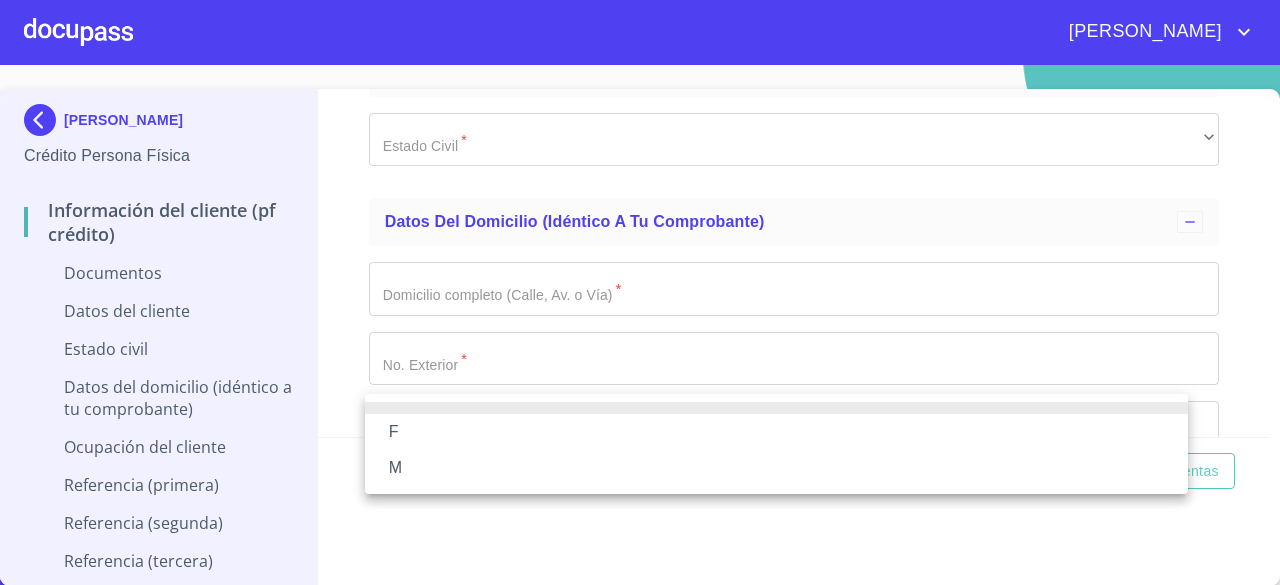 click on "F" at bounding box center [776, 432] 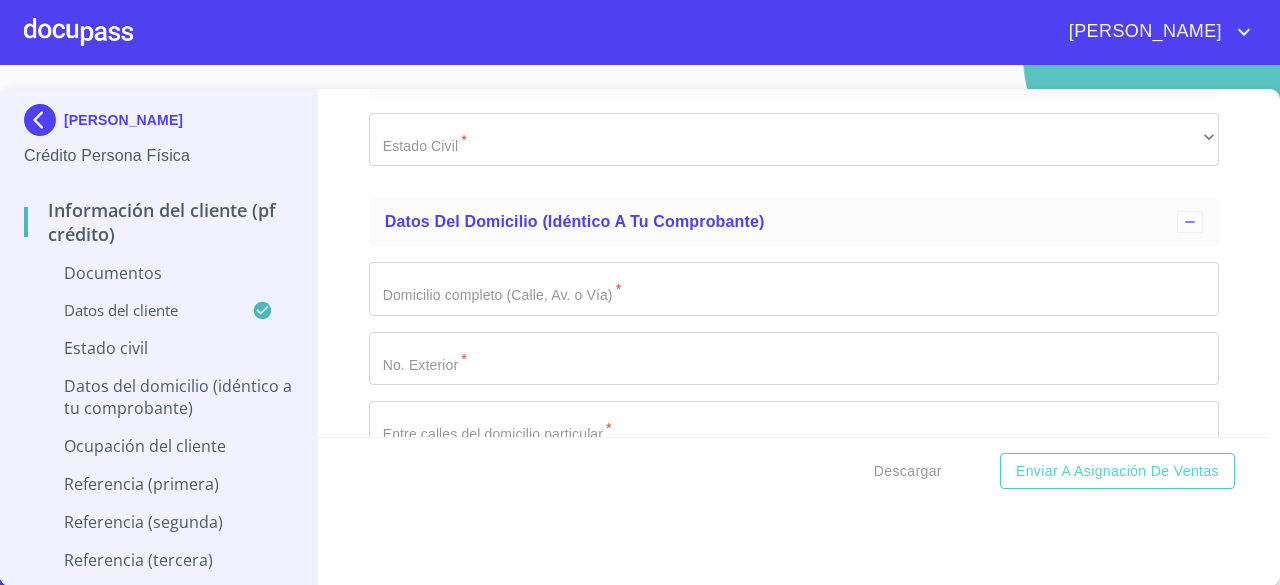 scroll, scrollTop: 6221, scrollLeft: 0, axis: vertical 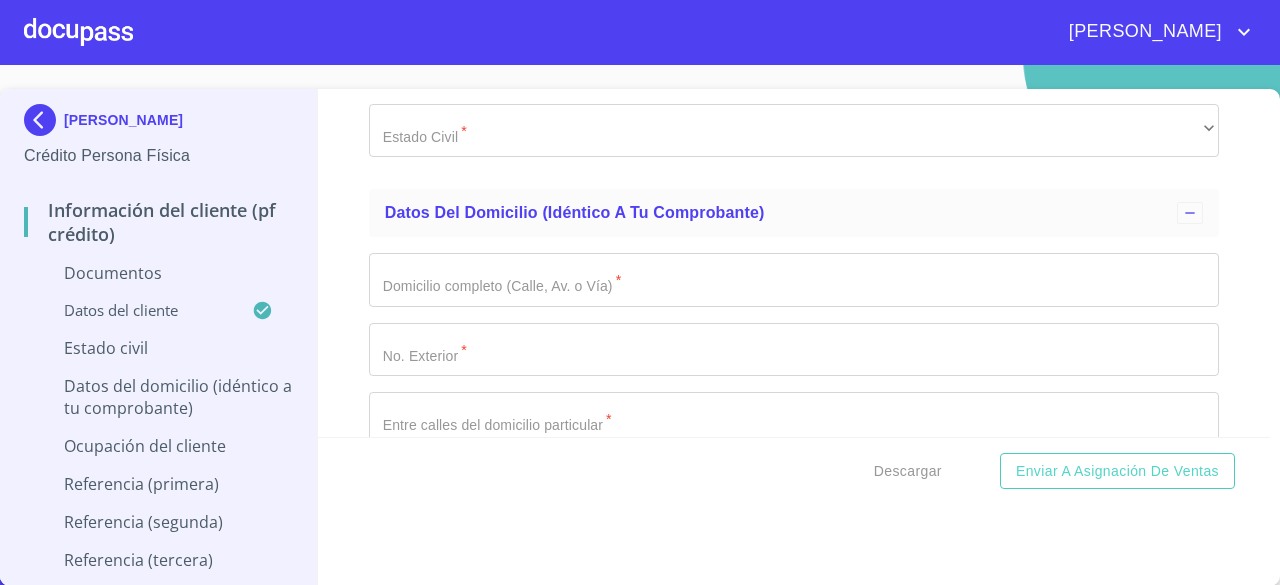click on "Información del cliente (PF crédito)   Documentos Documento de identificación.   * INE ​ Identificación Oficial * Identificación Oficial Identificación Oficial Identificación Oficial Comprobante de Domicilio * Arrastra o selecciona el (los) documento(s) para agregar Fuente de ingresos   * Independiente/Dueño de negocio/Persona Moral ​ Comprobante de Ingresos mes 1 * Comprobante de Ingresos mes 1 Comprobante de Ingresos mes 1 Comprobante de Ingresos mes 2 * Comprobante de Ingresos mes 2 Comprobante de Ingresos mes 2 Comprobante de Ingresos mes 3 * Comprobante de Ingresos mes 3 Comprobante de Ingresos mes 3 CURP * CURP CURP Constancia de situación fiscal Constancia de situación fiscal Constancia de situación fiscal Datos del cliente Apellido Paterno   * [PERSON_NAME] ​ Apellido Materno   * [PERSON_NAME] ​ Primer nombre   * [PERSON_NAME] ​ Segundo Nombre [PERSON_NAME] ​ Fecha de nacimiento * [DEMOGRAPHIC_DATA] ​ RFC   * SAHN860629HJ5 ​ CURP   * SAHN860629MJCNRN07 ​ ID de Identificación ​" at bounding box center (794, 263) 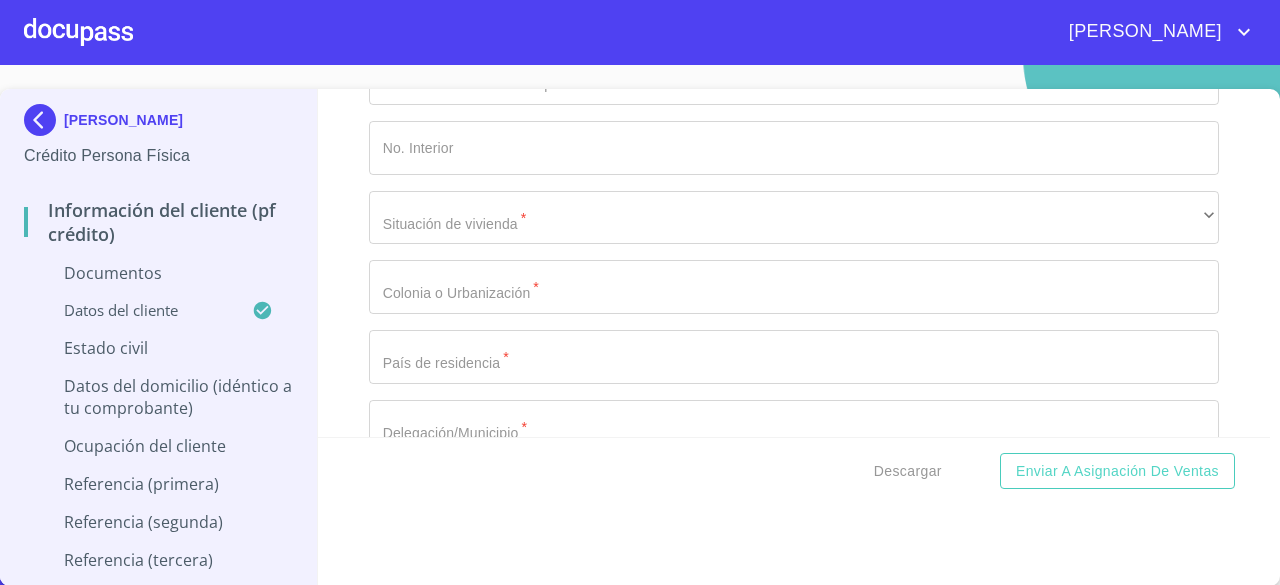 scroll, scrollTop: 6621, scrollLeft: 0, axis: vertical 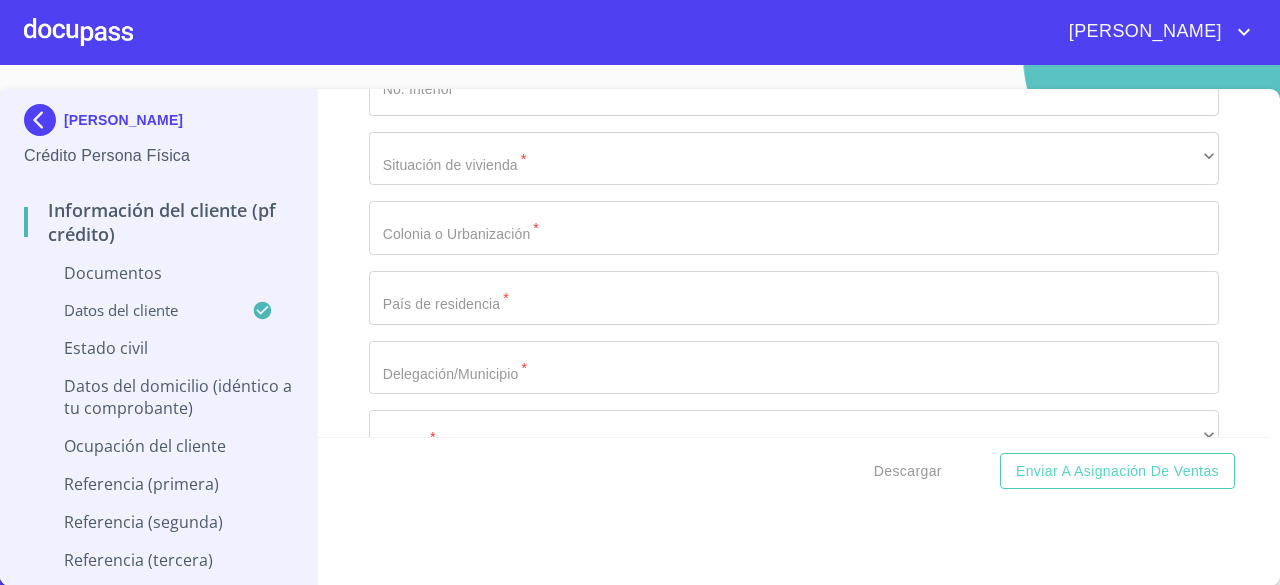 click on "​" at bounding box center [794, -269] 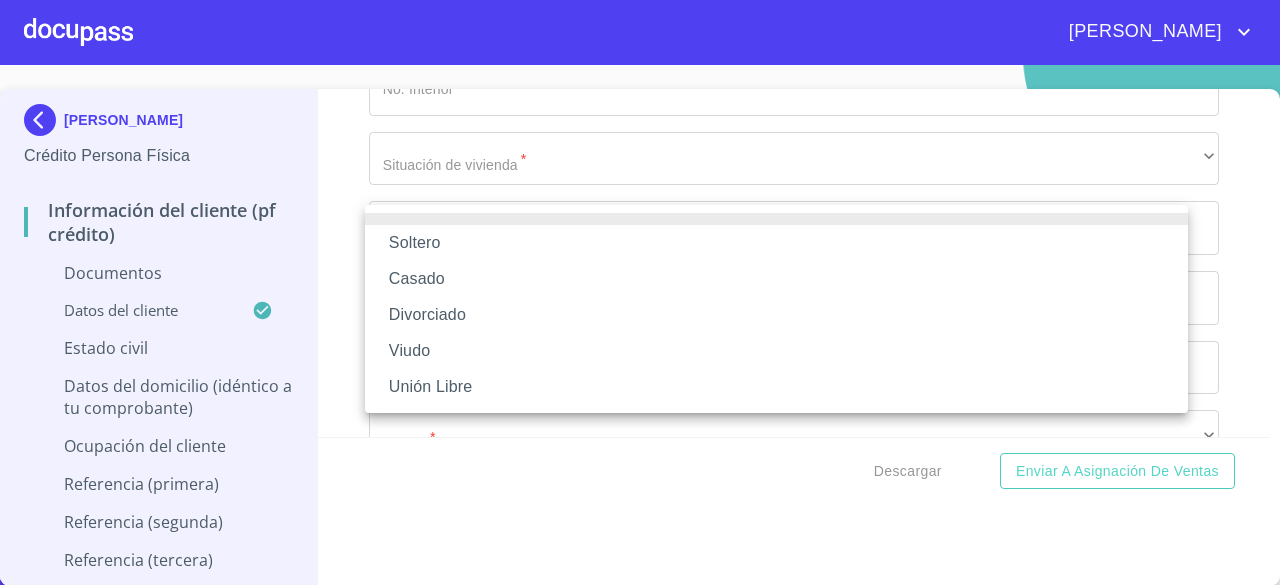 click on "Casado" at bounding box center [776, 279] 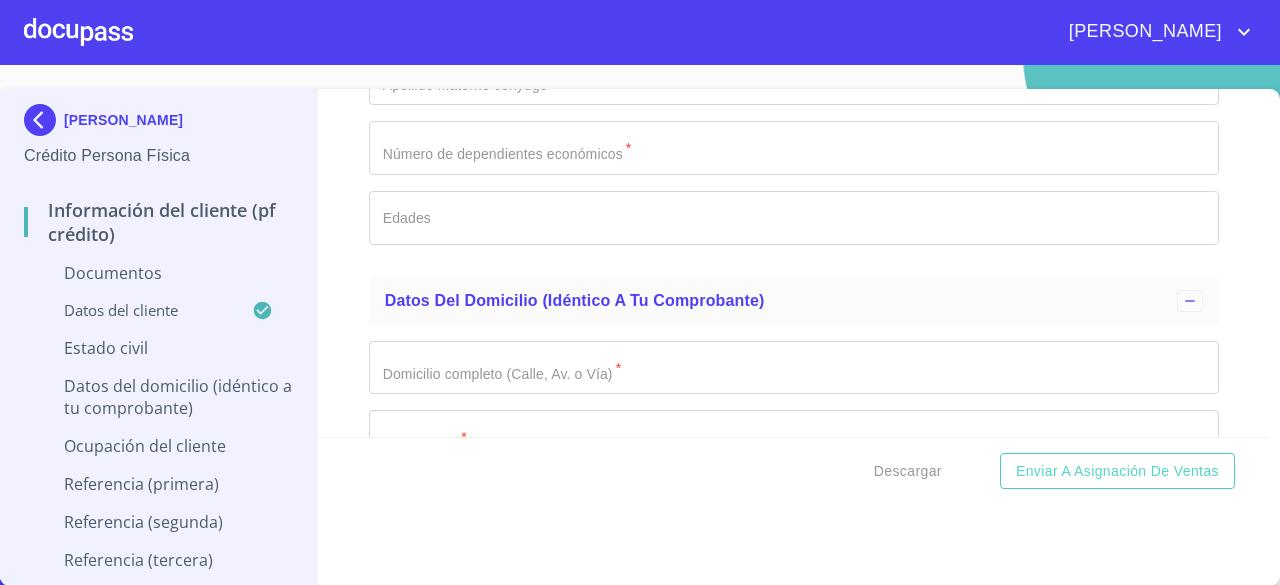 click on "​" at bounding box center [794, -200] 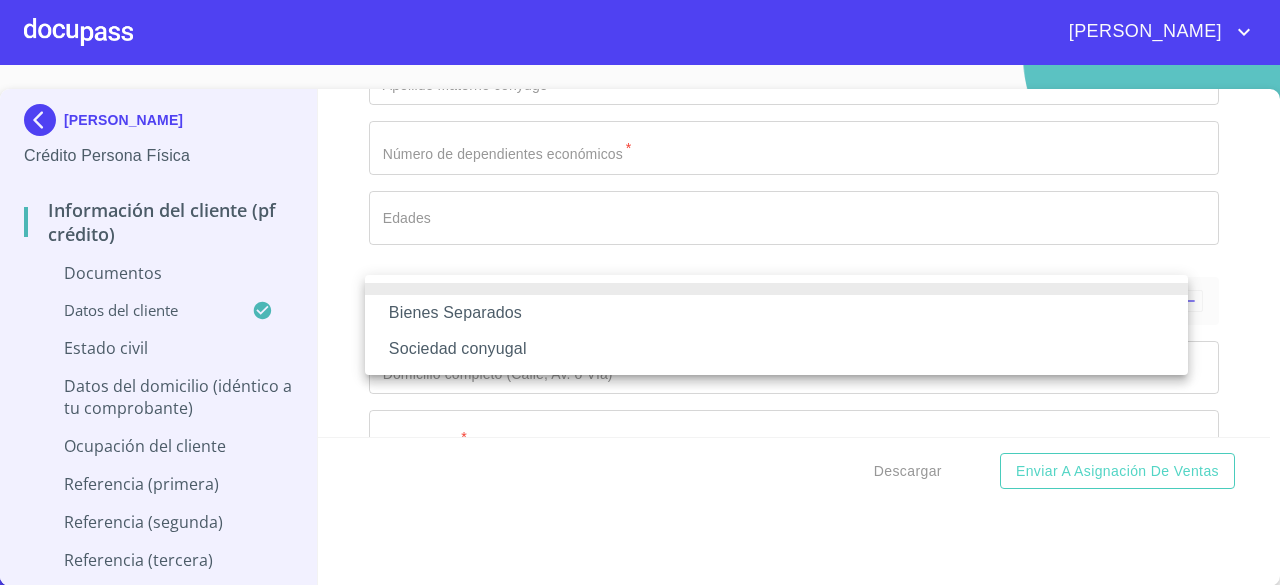 click on "Sociedad conyugal" at bounding box center [776, 349] 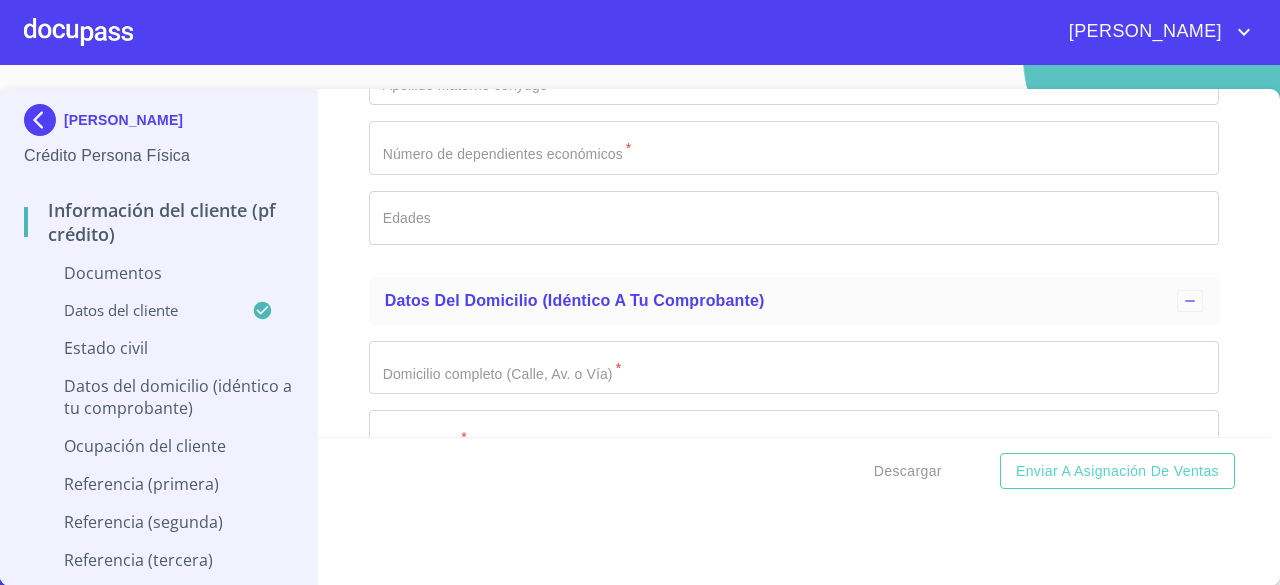 click on "Documento de identificación.   *" at bounding box center [794, -130] 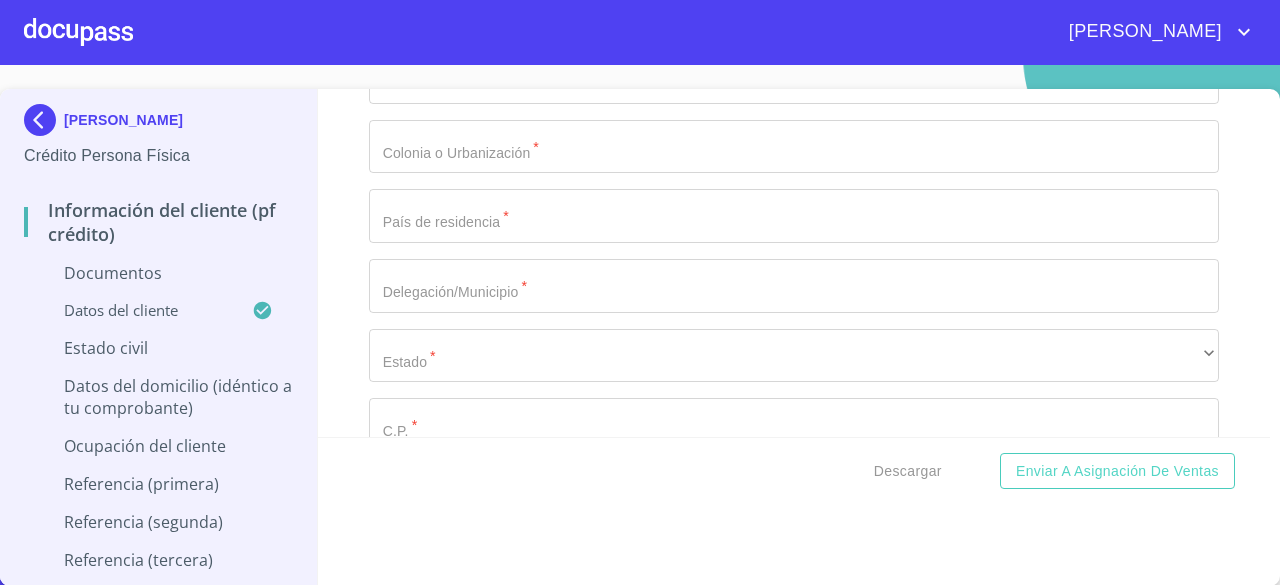 scroll, scrollTop: 7221, scrollLeft: 0, axis: vertical 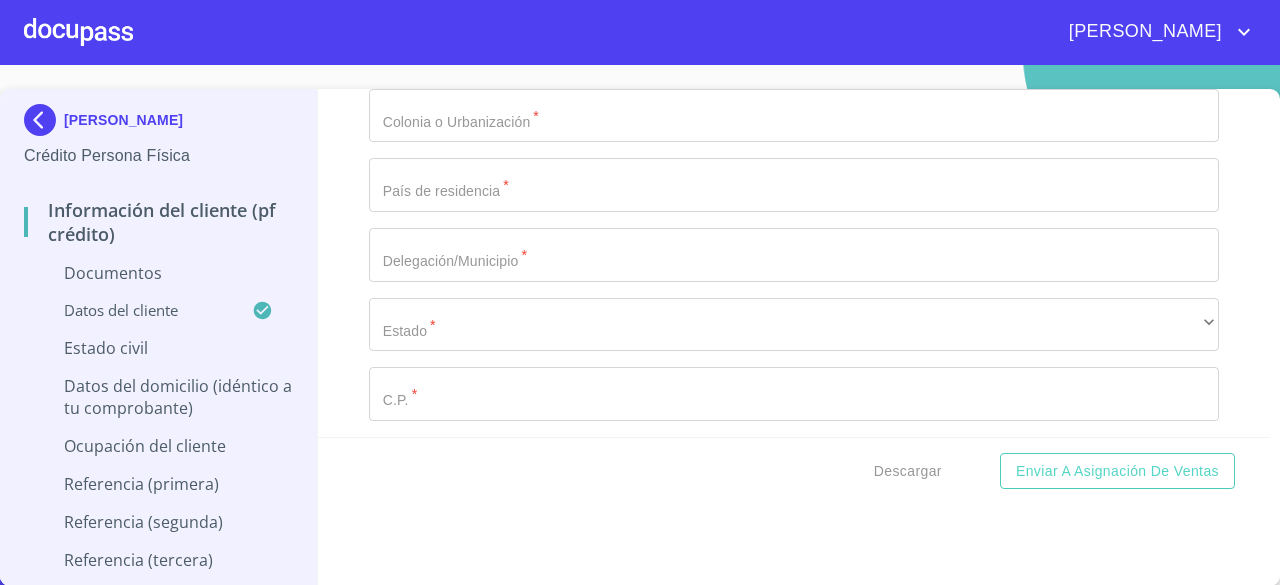 click on "Documento de identificación.   *" at bounding box center (794, -232) 